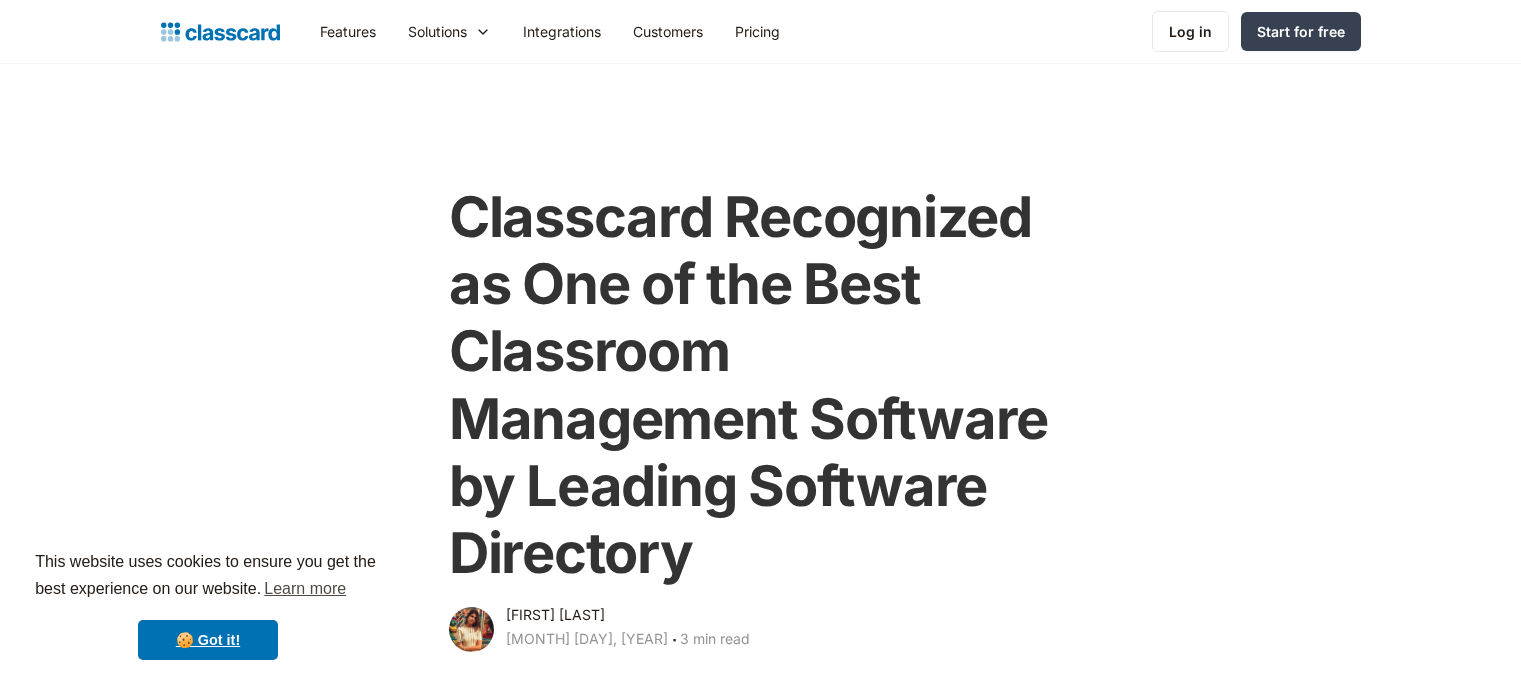scroll, scrollTop: 1160, scrollLeft: 0, axis: vertical 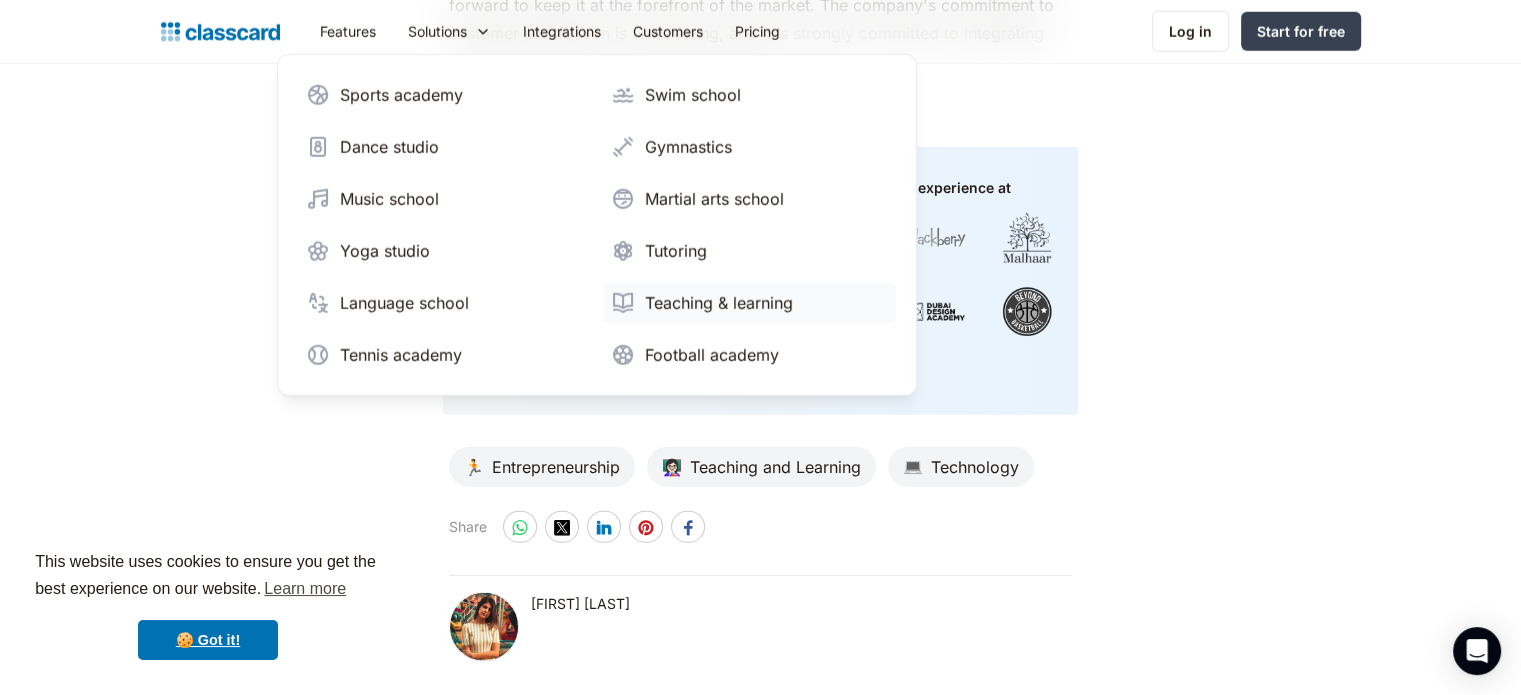 click on "Teaching & learning" at bounding box center (719, 303) 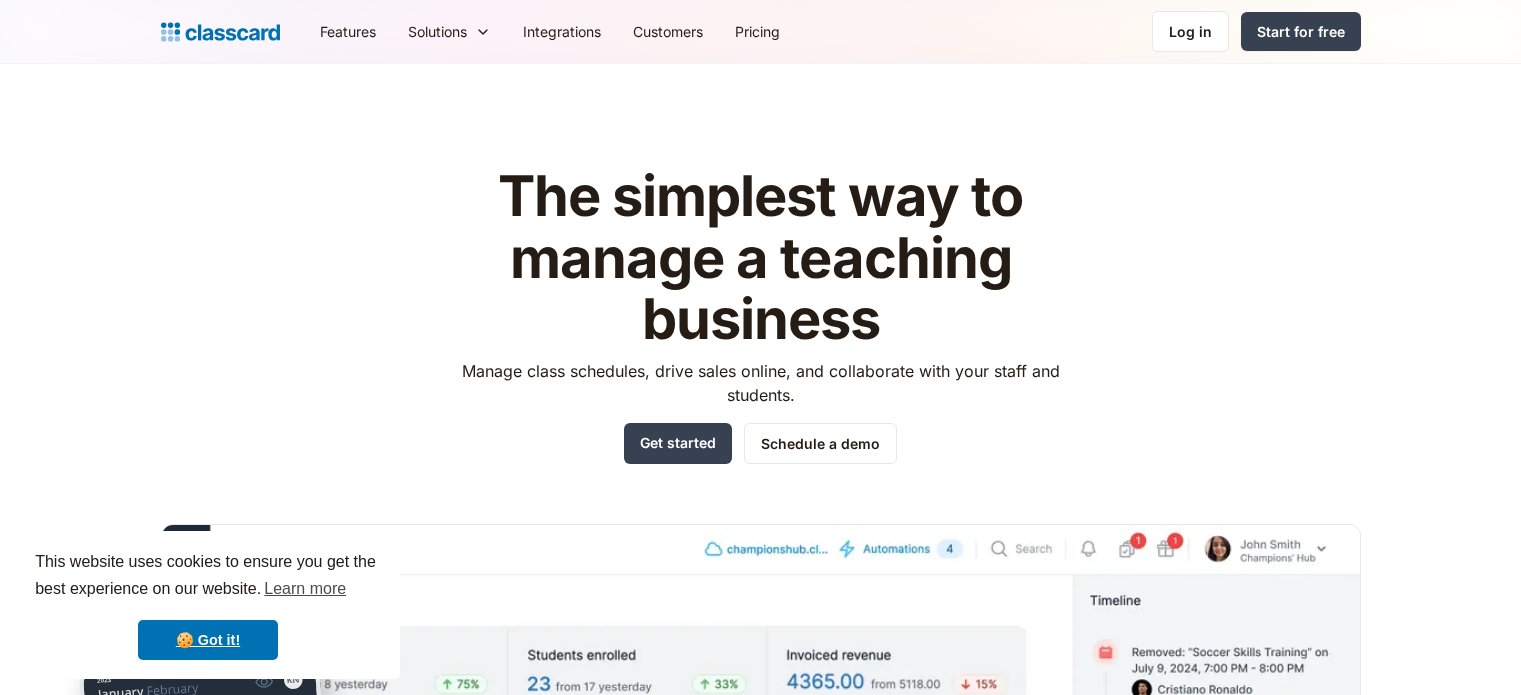 scroll, scrollTop: 0, scrollLeft: 0, axis: both 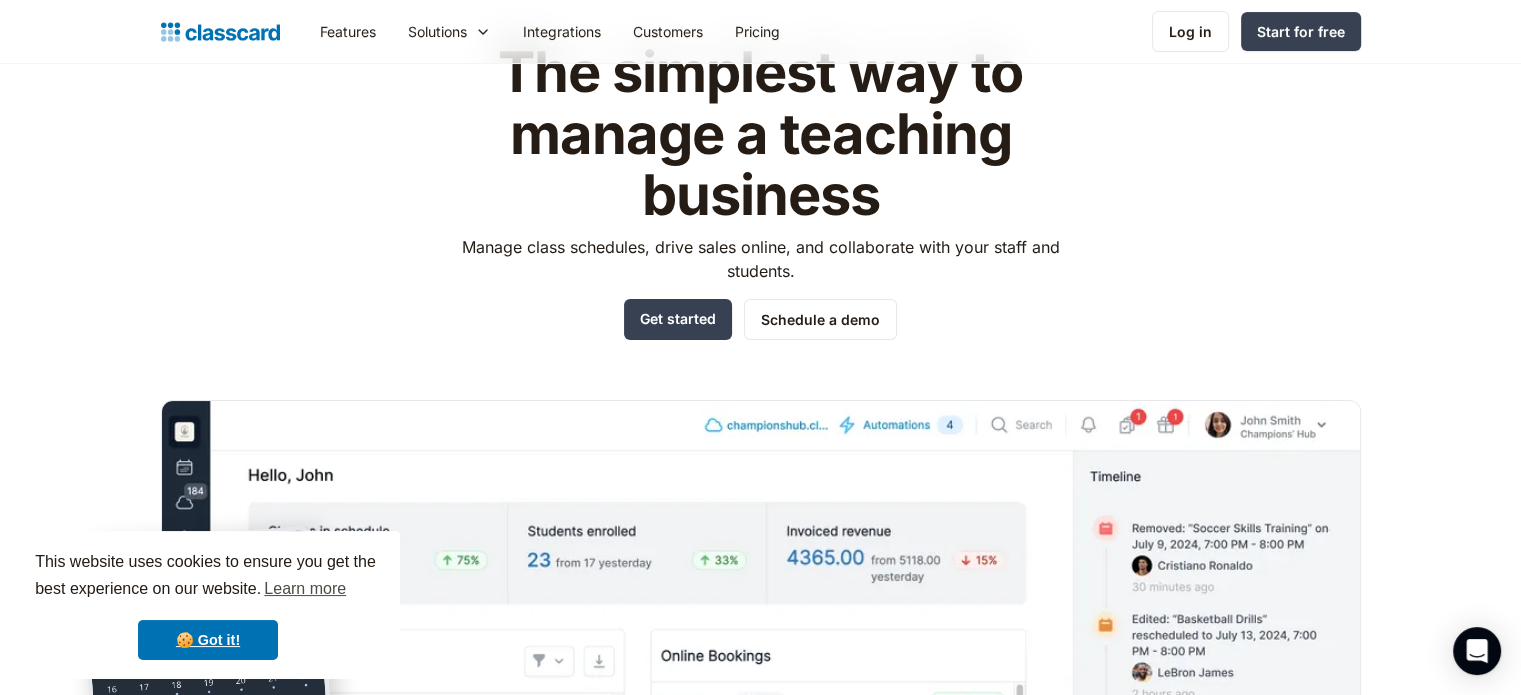 click on "The simplest way to manage a teaching business Manage class schedules, drive sales online, and collaborate with your staff and students. Get started Schedule a demo" at bounding box center (760, 434) 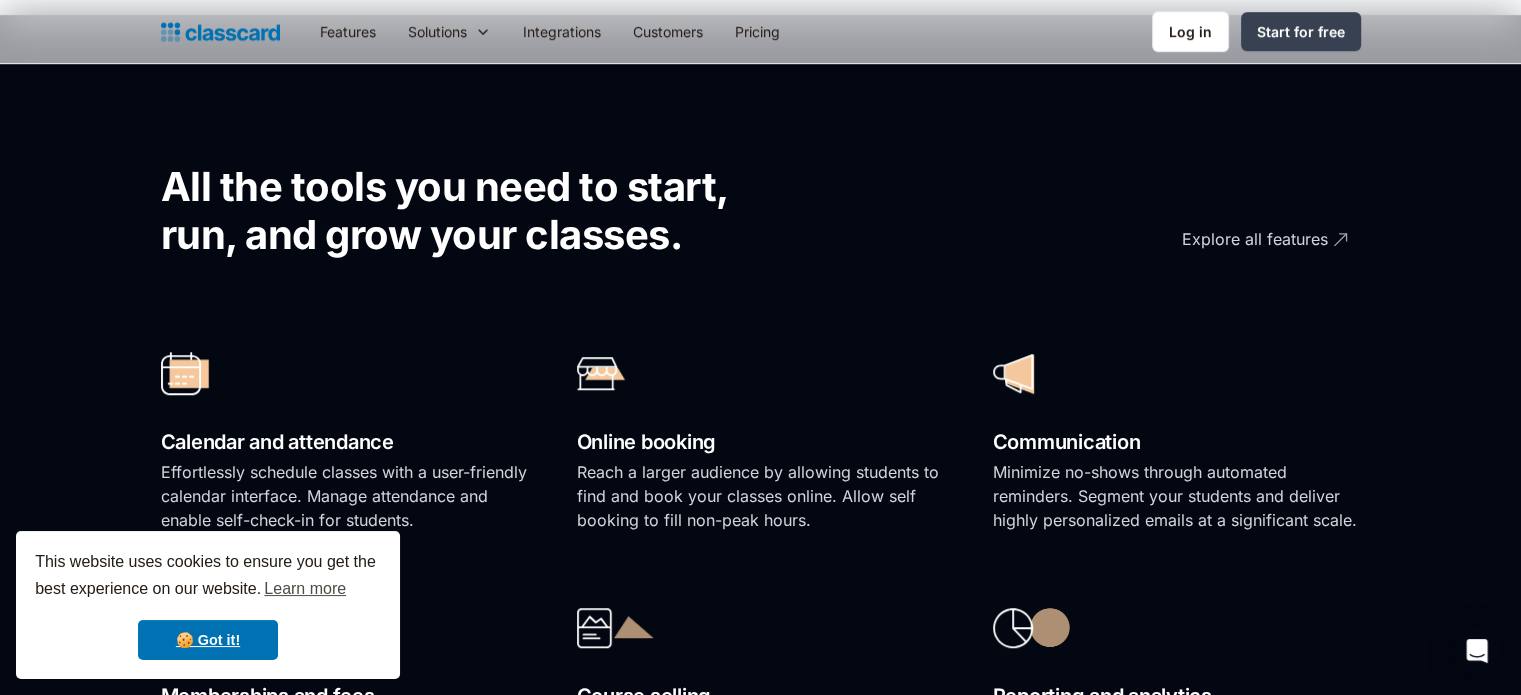 scroll, scrollTop: 1240, scrollLeft: 0, axis: vertical 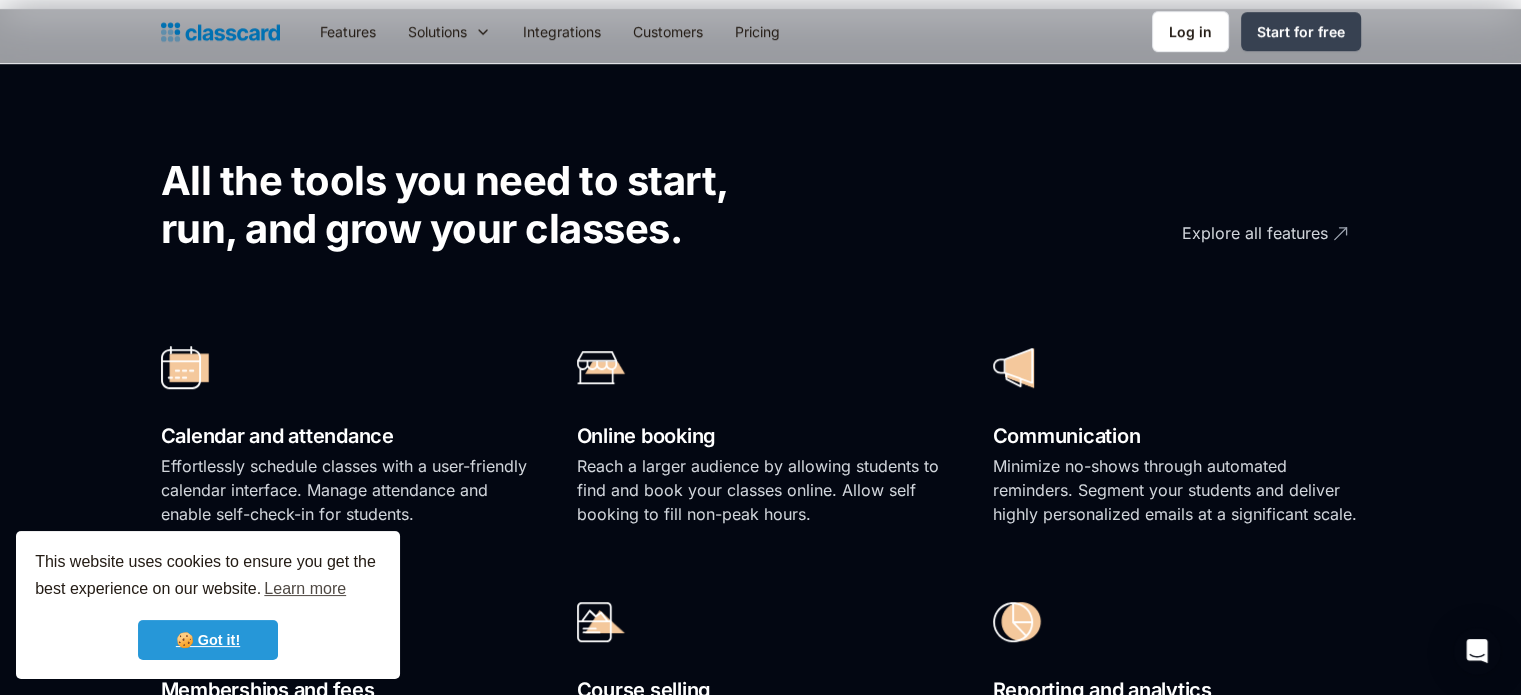 click on "🍪 Got it!" at bounding box center (208, 640) 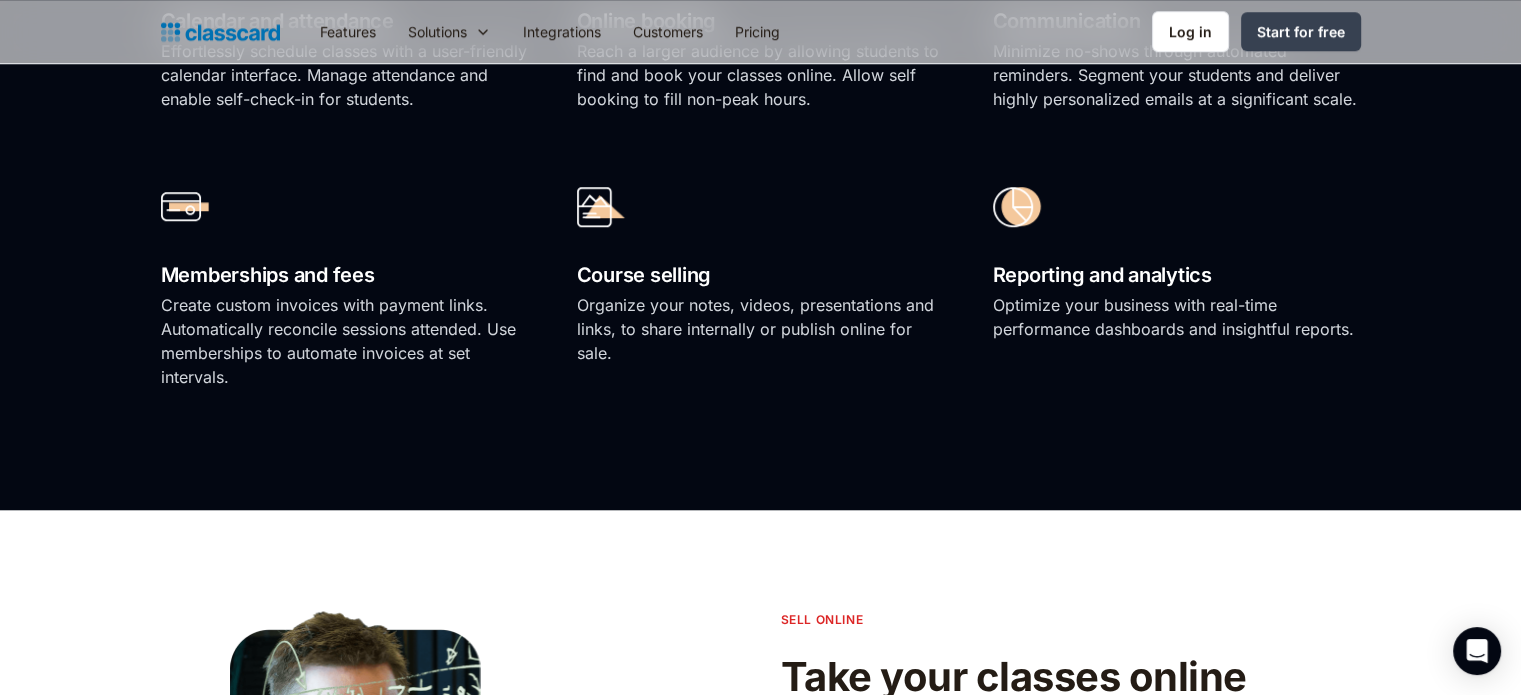 scroll, scrollTop: 1664, scrollLeft: 0, axis: vertical 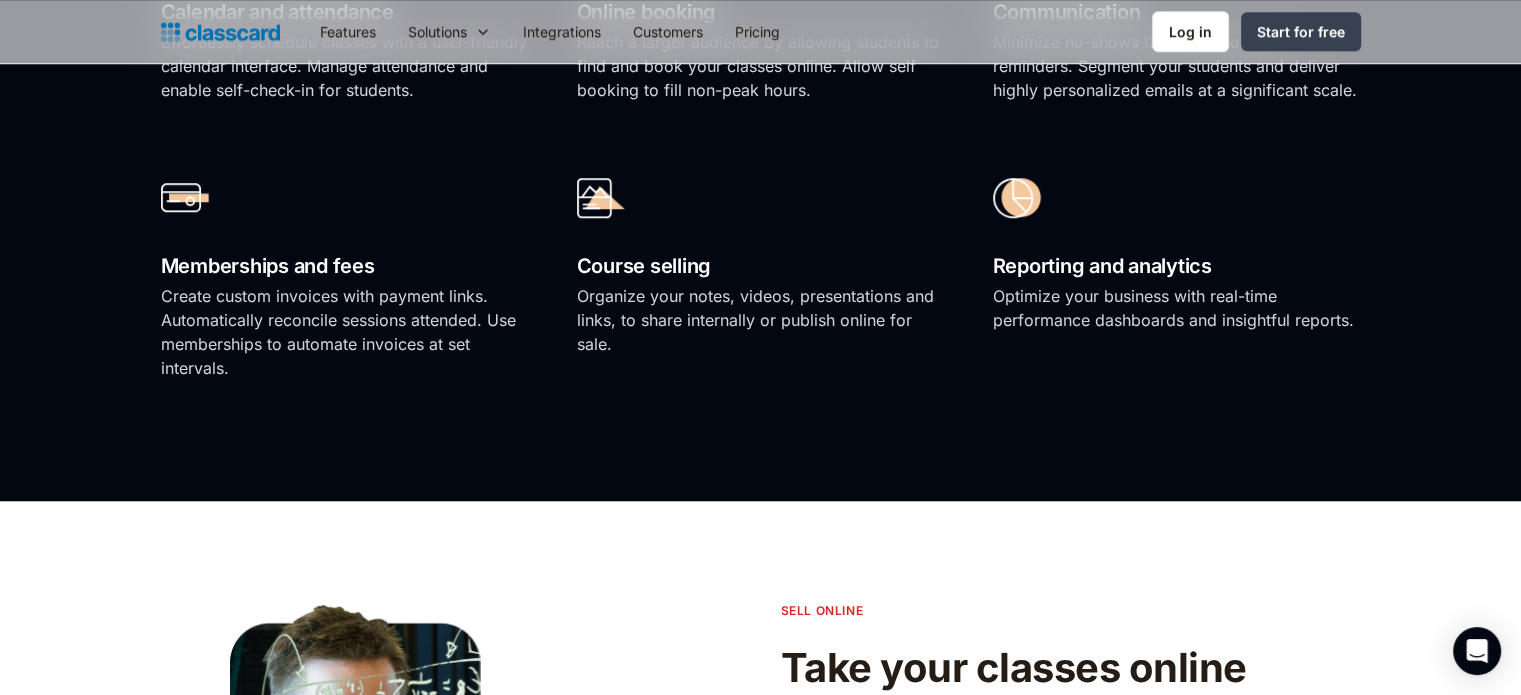 click on "All the tools you need to start, run, and grow your classes. Explore all features Calendar and attendance Effortlessly schedule classes with a user-friendly calendar interface. Manage attendance and enable self-check-in for students. Online booking Reach a larger audience by allowing students to find and book your classes online. Allow self booking to fill non-peak hours. Communication Minimize no-shows through automated reminders. Segment your students and deliver highly personalized emails at a significant scale. Memberships and fees Create custom invoices with payment links. Automatically reconcile sessions attended. Use memberships to automate invoices at set intervals. Course selling Organize your notes, videos, presentations and links, to share internally or publish online for sale. Reporting and analytics Optimize your business with real-time performance dashboards and insightful reports." at bounding box center (760, 43) 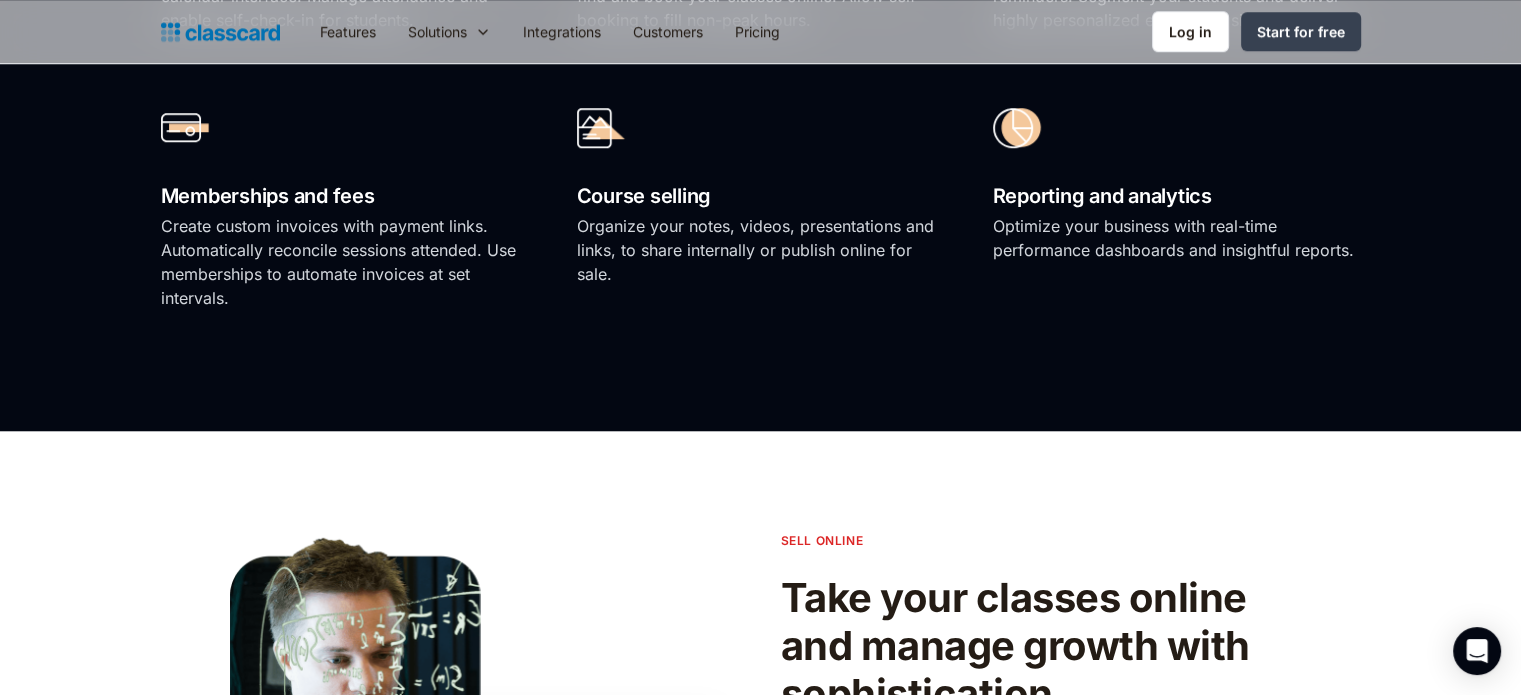 scroll, scrollTop: 1736, scrollLeft: 0, axis: vertical 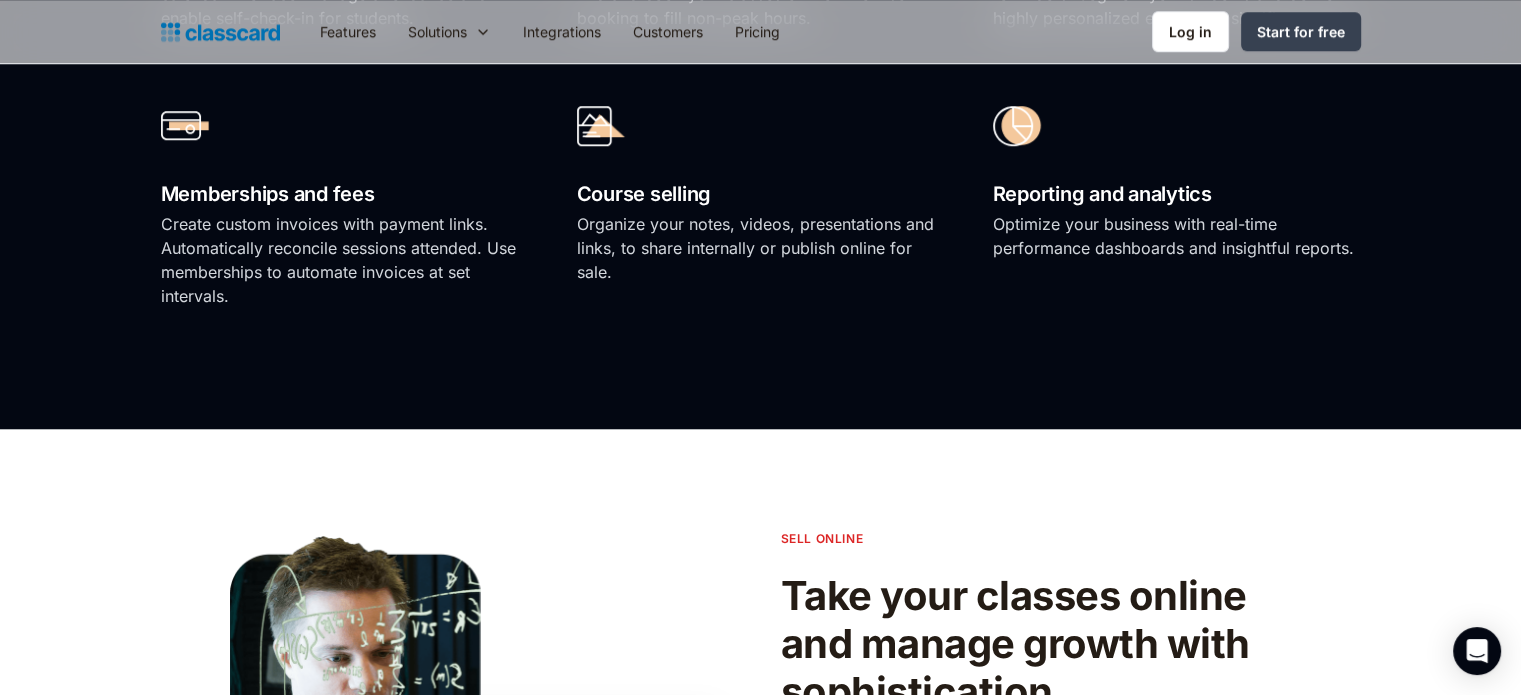 click on "All the tools you need to start, run, and grow your classes. Explore all features Calendar and attendance Effortlessly schedule classes with a user-friendly calendar interface. Manage attendance and enable self-check-in for students. Online booking Reach a larger audience by allowing students to find and book your classes online. Allow self booking to fill non-peak hours. Communication Minimize no-shows through automated reminders. Segment your students and deliver highly personalized emails at a significant scale. Memberships and fees Create custom invoices with payment links. Automatically reconcile sessions attended. Use memberships to automate invoices at set intervals. Course selling Organize your notes, videos, presentations and links, to share internally or publish online for sale. Reporting and analytics Optimize your business with real-time performance dashboards and insightful reports." at bounding box center [760, -29] 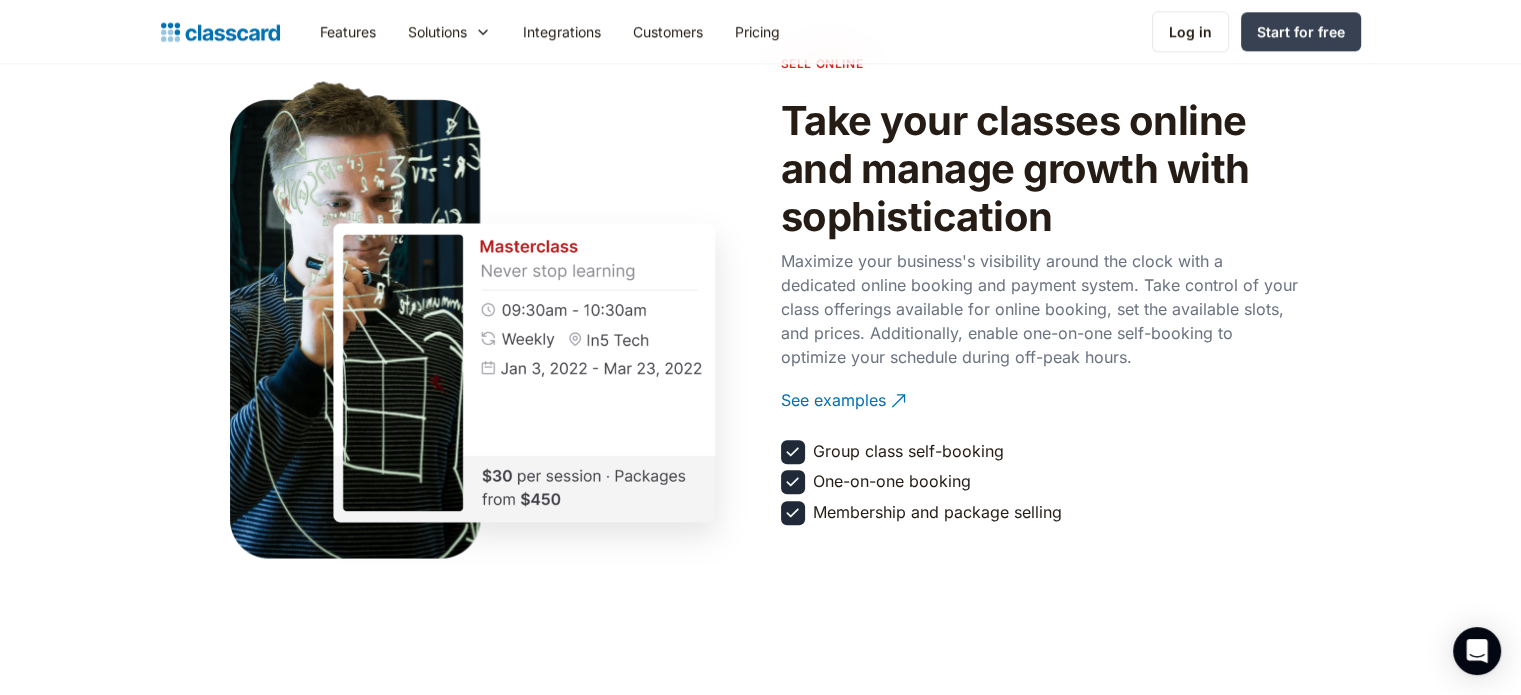 scroll, scrollTop: 2212, scrollLeft: 0, axis: vertical 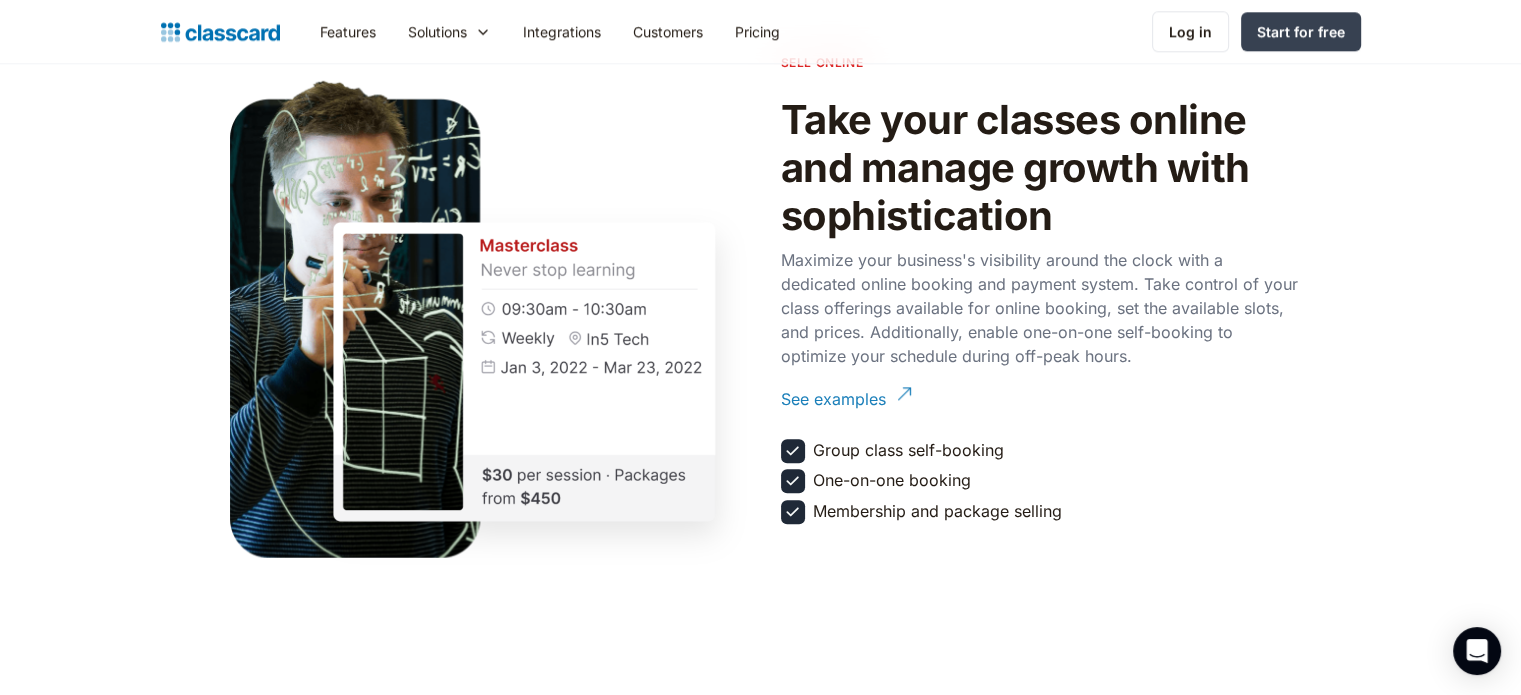 click on "See examples" at bounding box center (833, 391) 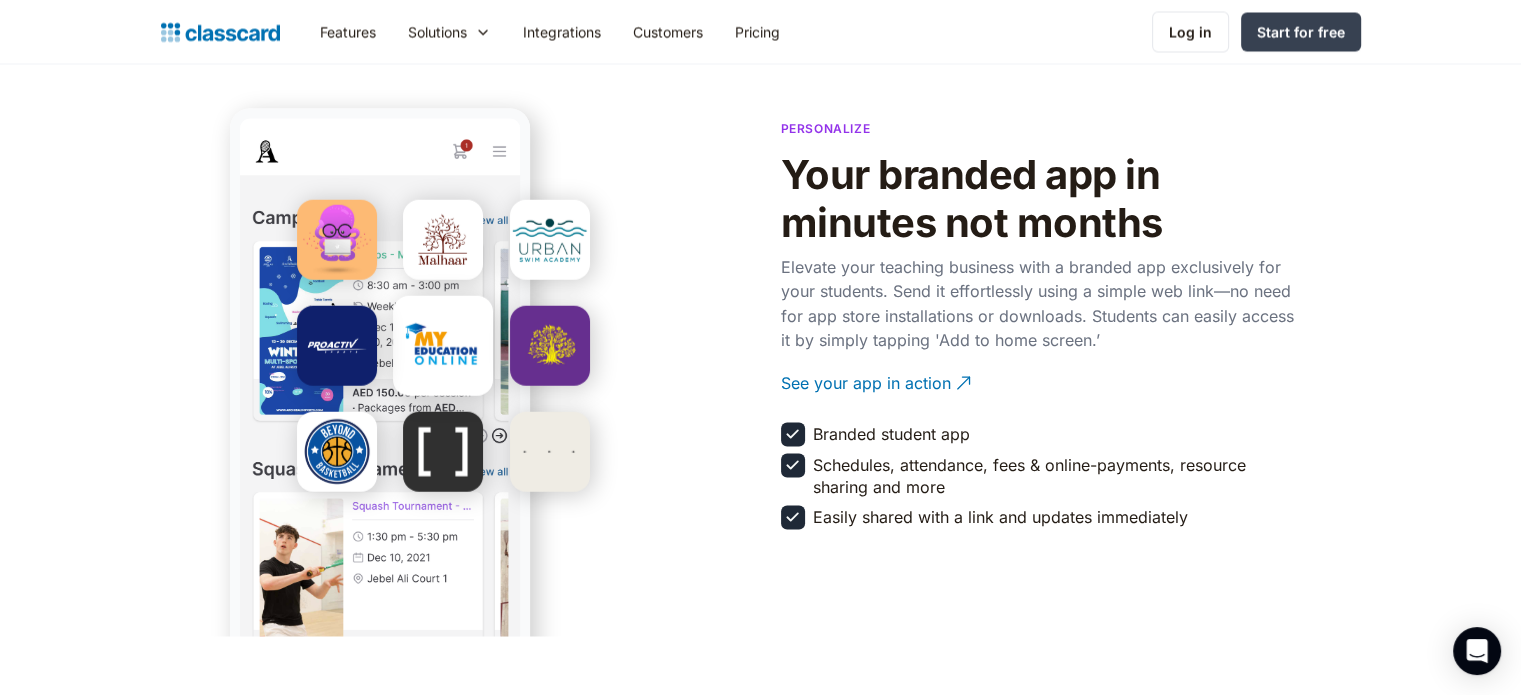 scroll, scrollTop: 3506, scrollLeft: 0, axis: vertical 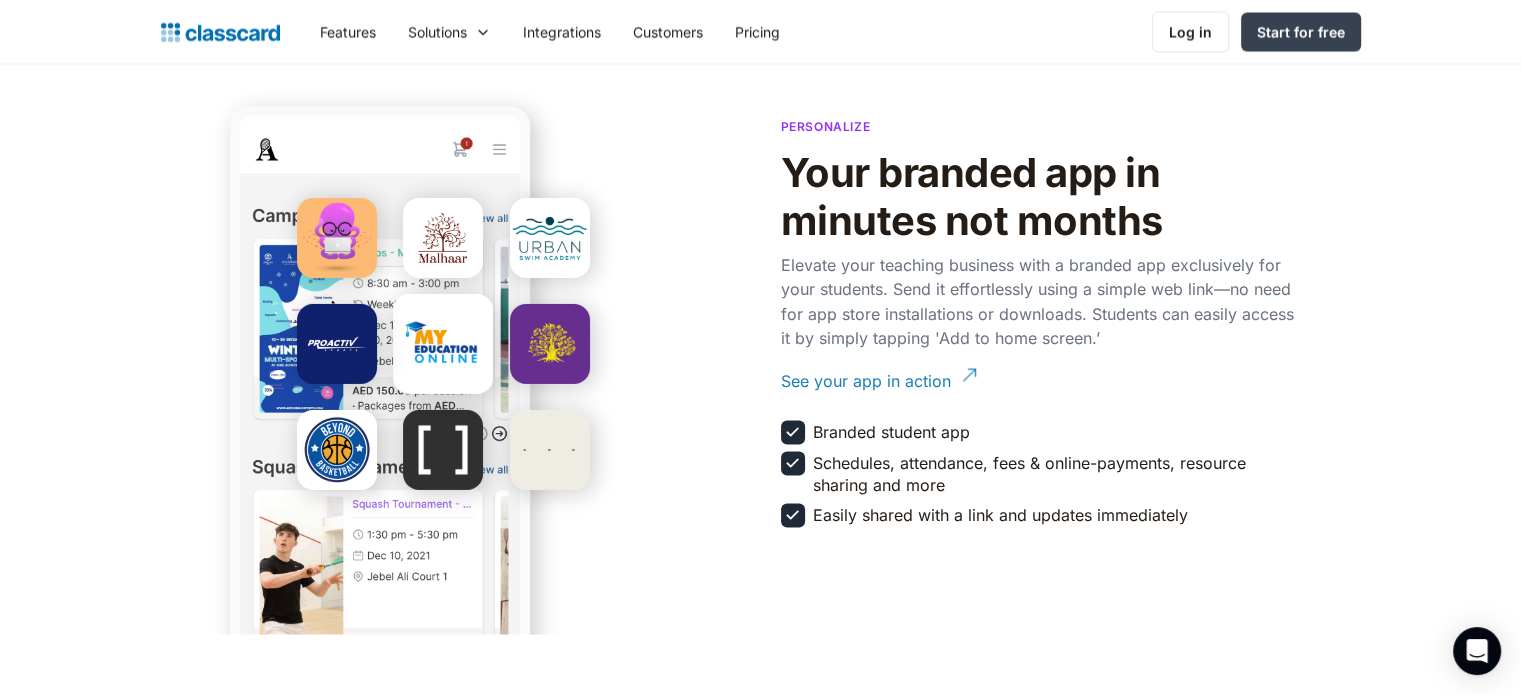 click on "See your app in action" at bounding box center (866, 372) 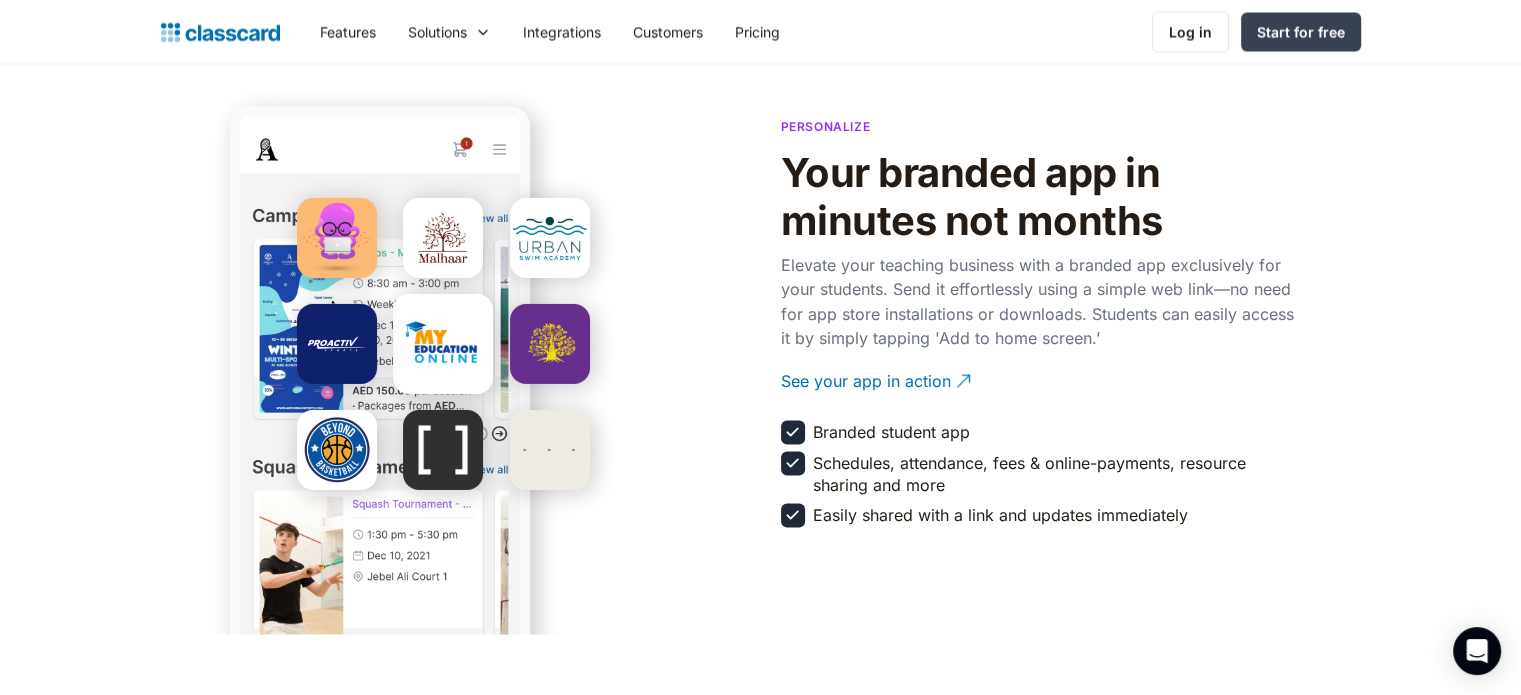 click on "Personalize Your branded app in minutes not months Elevate your teaching business with a branded app exclusively for your students. Send it effortlessly using a simple web link—no need for app store installations or downloads. Students can easily access it by simply tapping 'Add to home screen.’ See your app in action Branded student app Schedules, attendance, fees & online-payments, resource sharing and more Easily shared with a link and updates immediately" at bounding box center [760, 320] 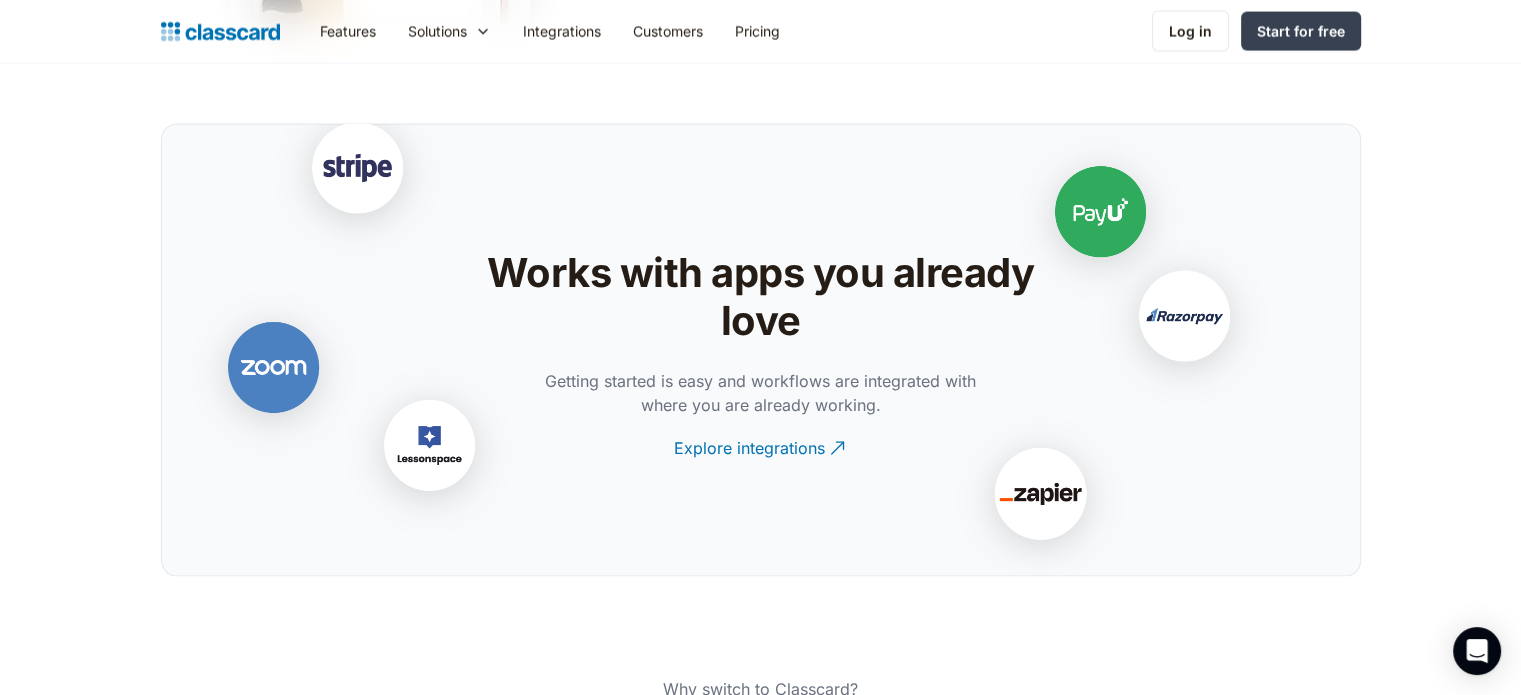 scroll, scrollTop: 4120, scrollLeft: 0, axis: vertical 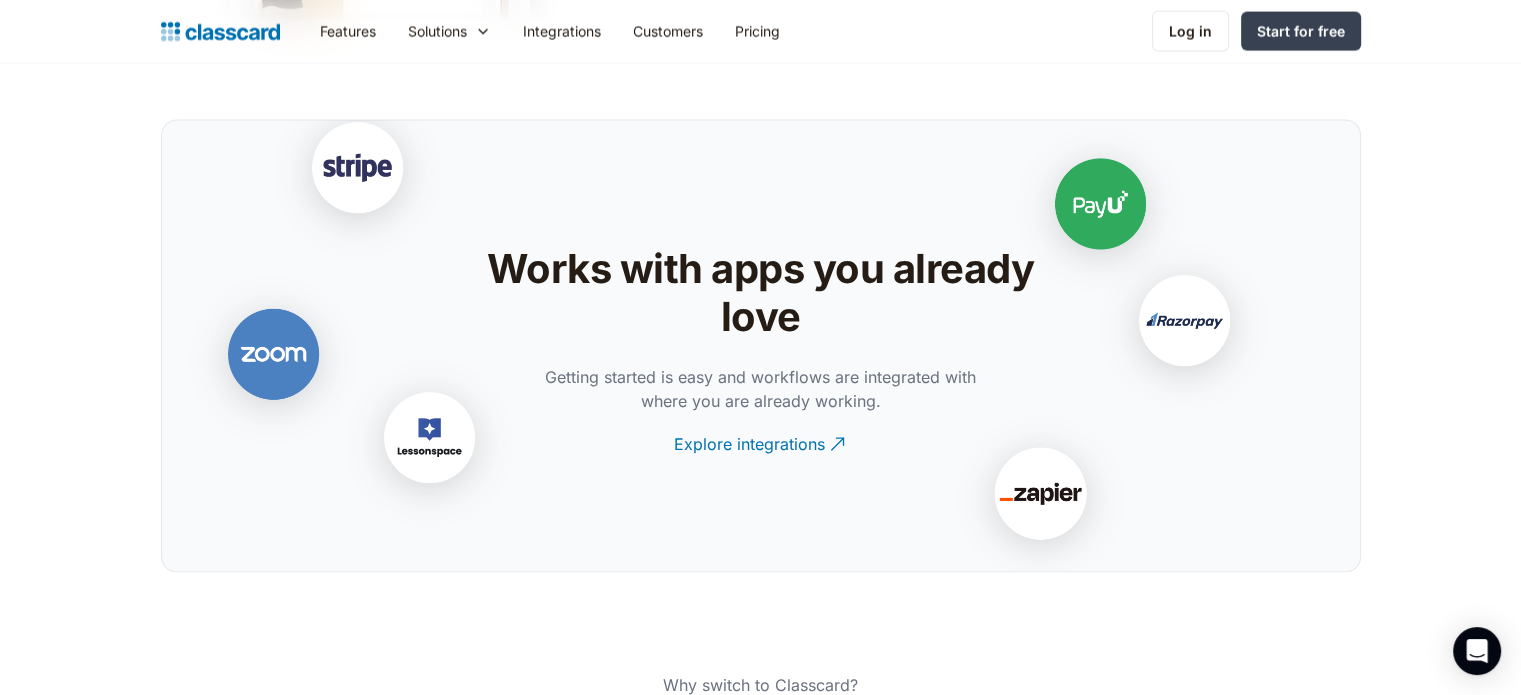 click on "Works with apps you already love Getting started is easy and workflows are integrated with where you are already working. Explore integrations" at bounding box center [760, 296] 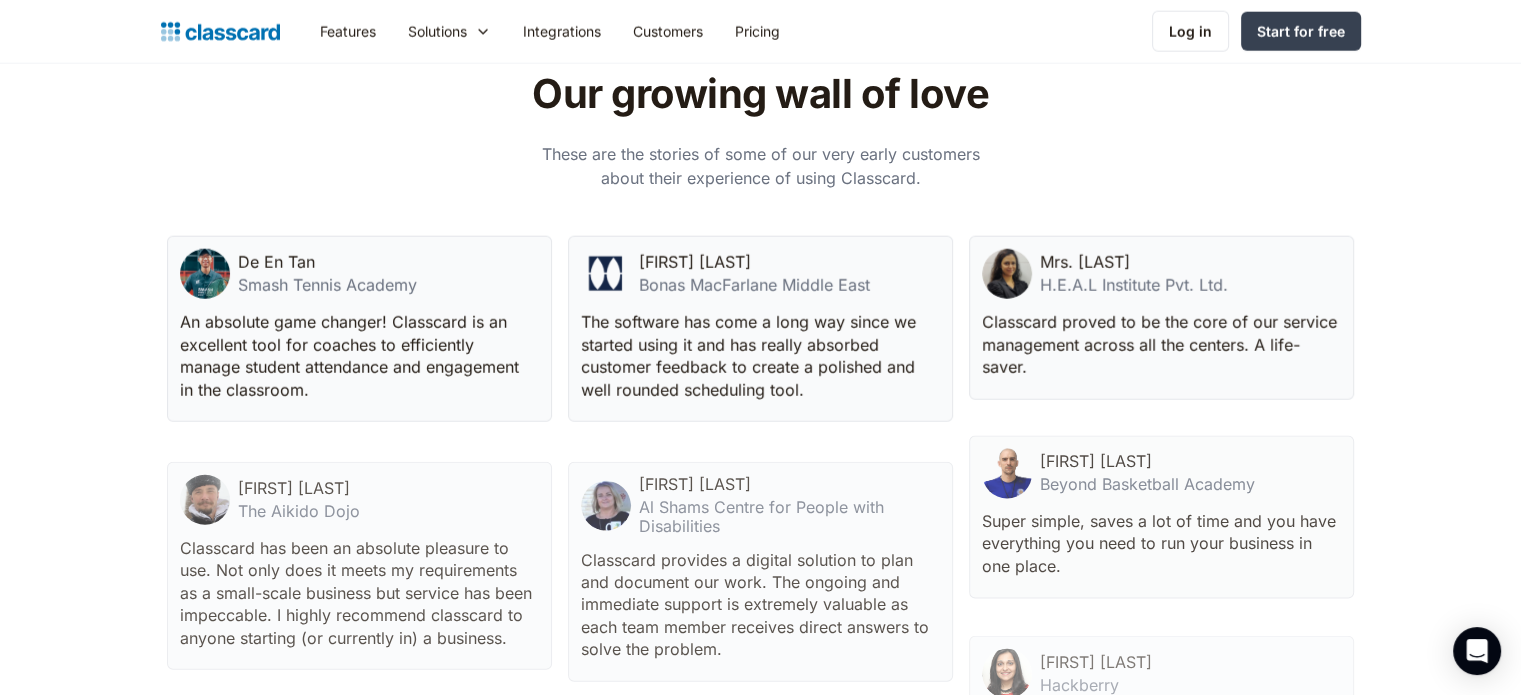 scroll, scrollTop: 5070, scrollLeft: 0, axis: vertical 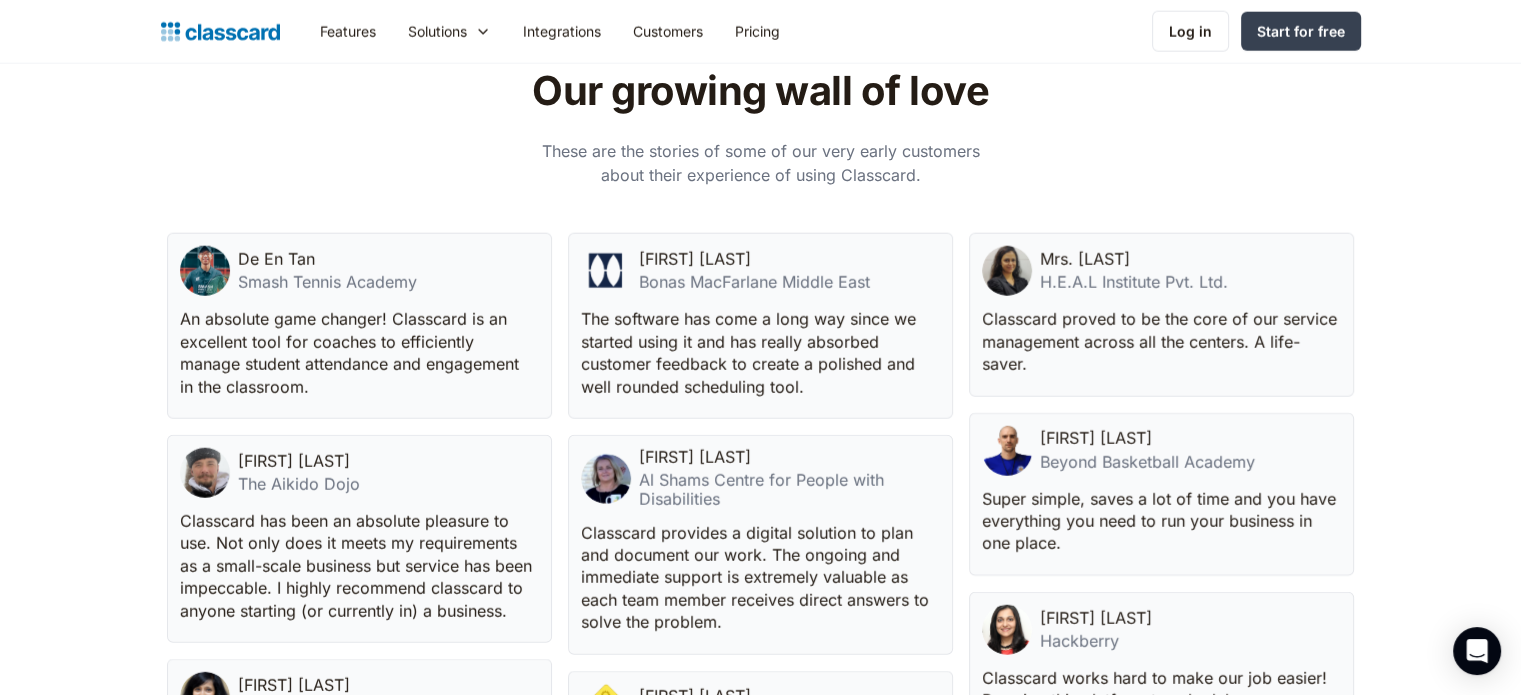 click on "Our growing wall of love These are the stories of some of our very early customers about their experience of using Classcard. De En Tan Smash Tennis Academy An absolute game changer! Classcard is an excellent tool for coaches to efficiently manage student attendance and engagement in the classroom. Faisal Shurdom The Aikido Dojo Classcard has been an absolute pleasure to use. Not only does it meets my requirements as a small-scale business but service has been impeccable. I highly recommend classcard to anyone starting (or currently in) a business.  Alka Malik Ascentria-PACE Closest it comes to meeting our needs from the several products we have seen in the market to date. Nusrat Ali Minds Ahead Institute The Marie Kondo of administration and centre management! Angus Gibson Bonas MacFarlane Middle East The software has come a long way since we started using it and has really absorbed customer feedback to create a polished and well rounded scheduling tool.
Ursula Rohrer Raju Bulchand Master Brain Tarun Jain" at bounding box center (760, 499) 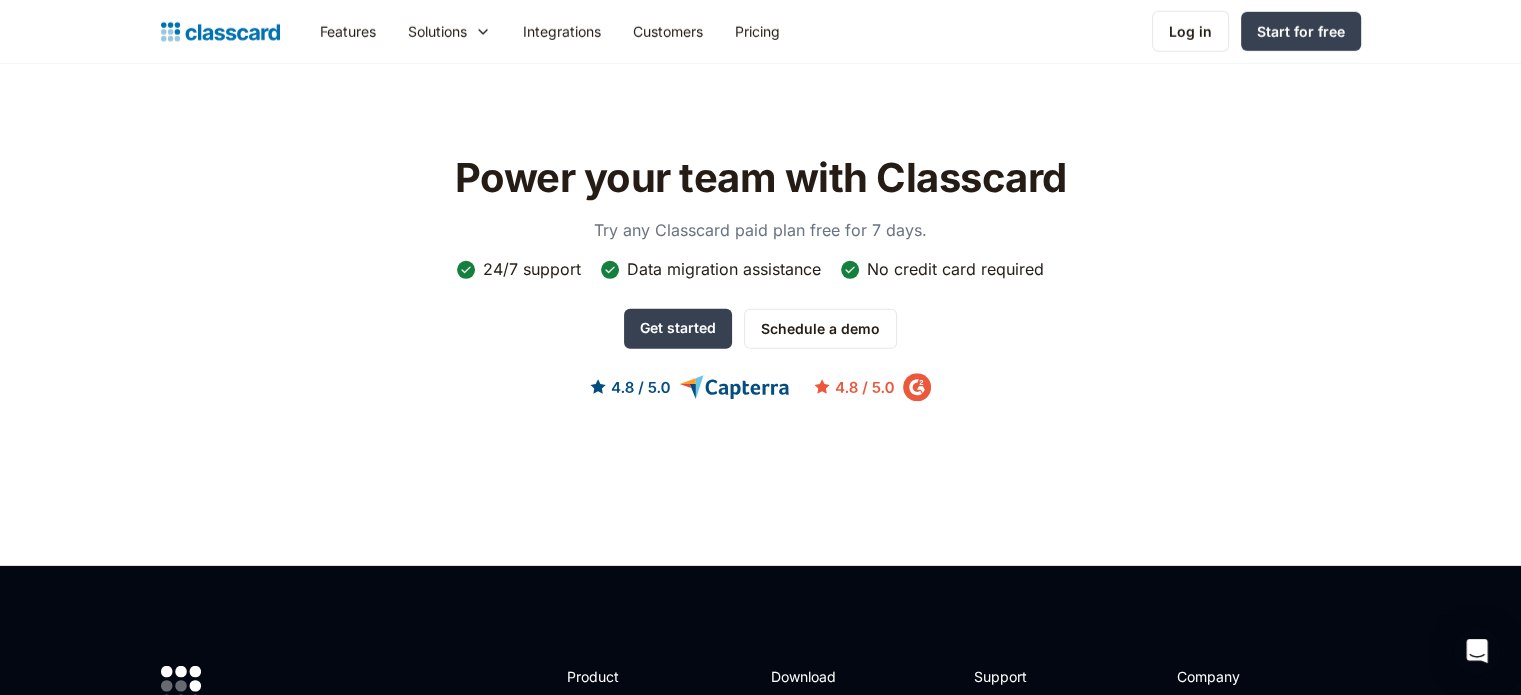 scroll, scrollTop: 6104, scrollLeft: 0, axis: vertical 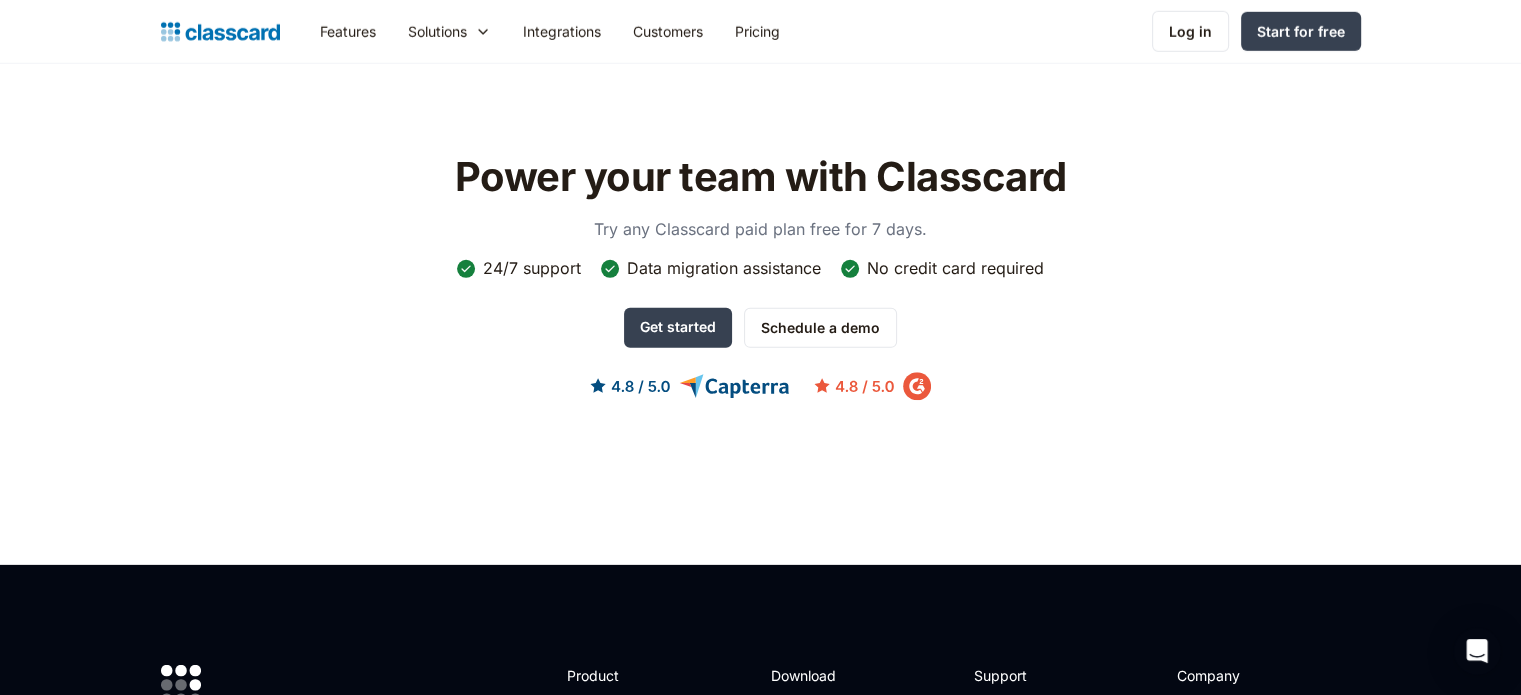 click on "Power your team with Classcard Try any Classcard paid plan free for 7 days. 24/7 support Data migration assistance No credit card required  Get started Schedule a demo" at bounding box center [761, 292] 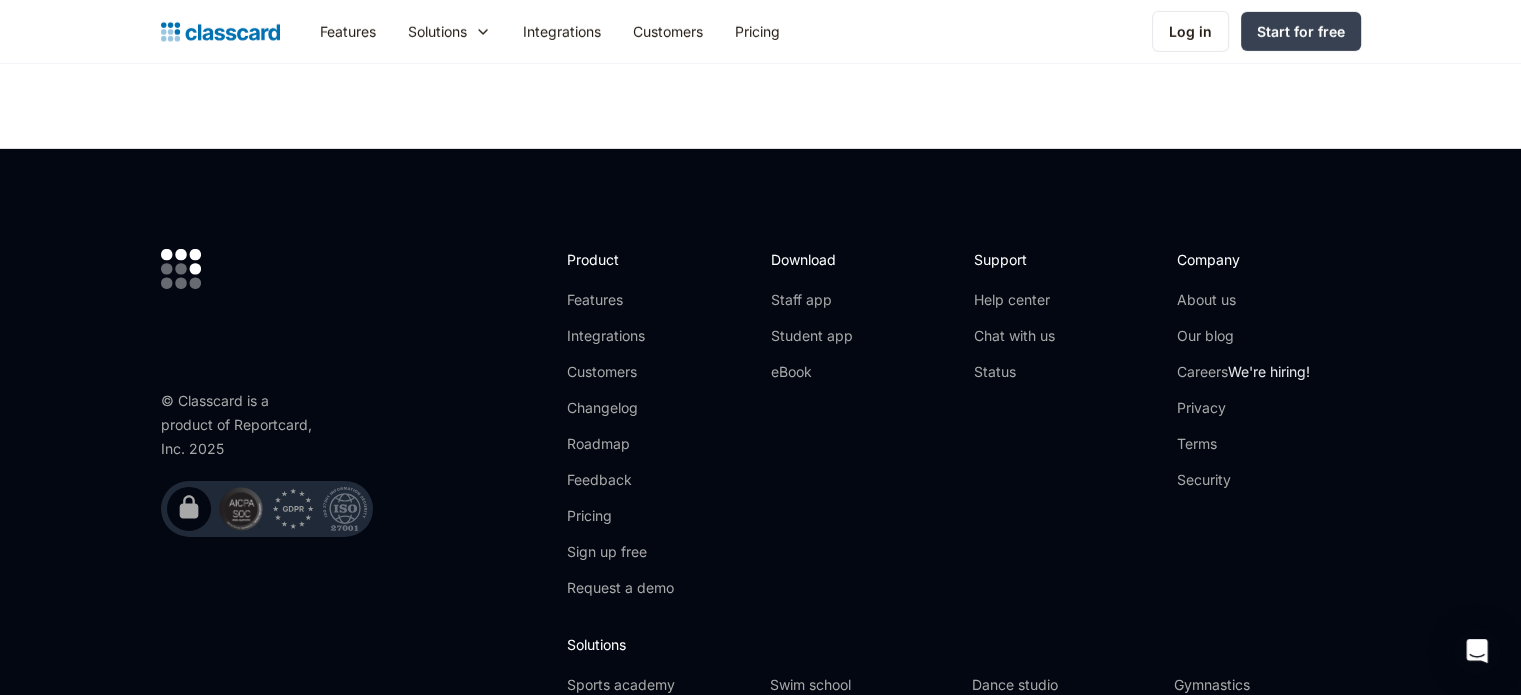 scroll, scrollTop: 6522, scrollLeft: 0, axis: vertical 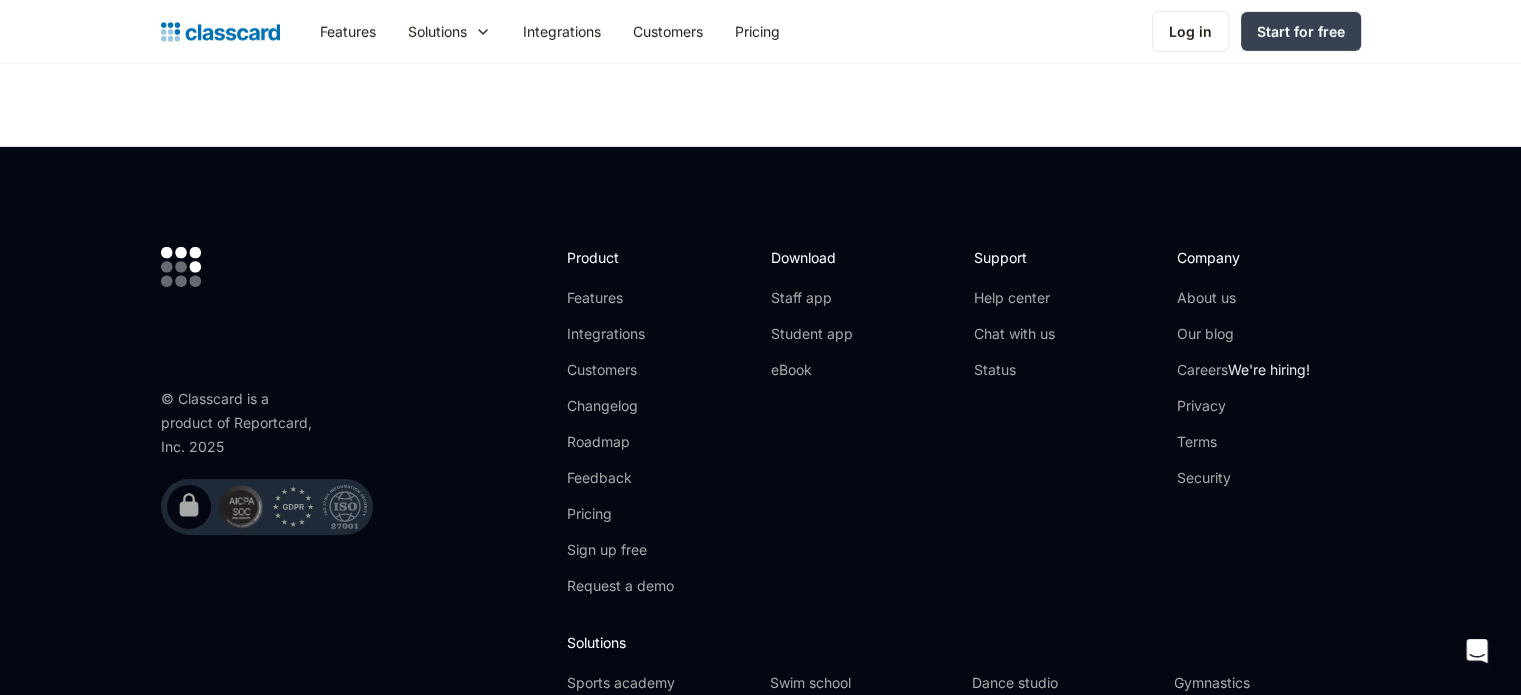 click on "© Classcard is a product of Reportcard, Inc. 2025         Product Features Integrations Customers Changelog Roadmap Feedback Pricing Sign up free Request a demo Download Staff app Student app eBook Support Help center Chat with us Status Company About us Our blog Careers  We're hiring! Privacy Terms Security Solutions Sports academy Swim school Dance studio Gymnastics Music school Martial arts school Yoga studio Tutoring Language school Teaching & learning Tennis academy Football academy" at bounding box center [760, 514] 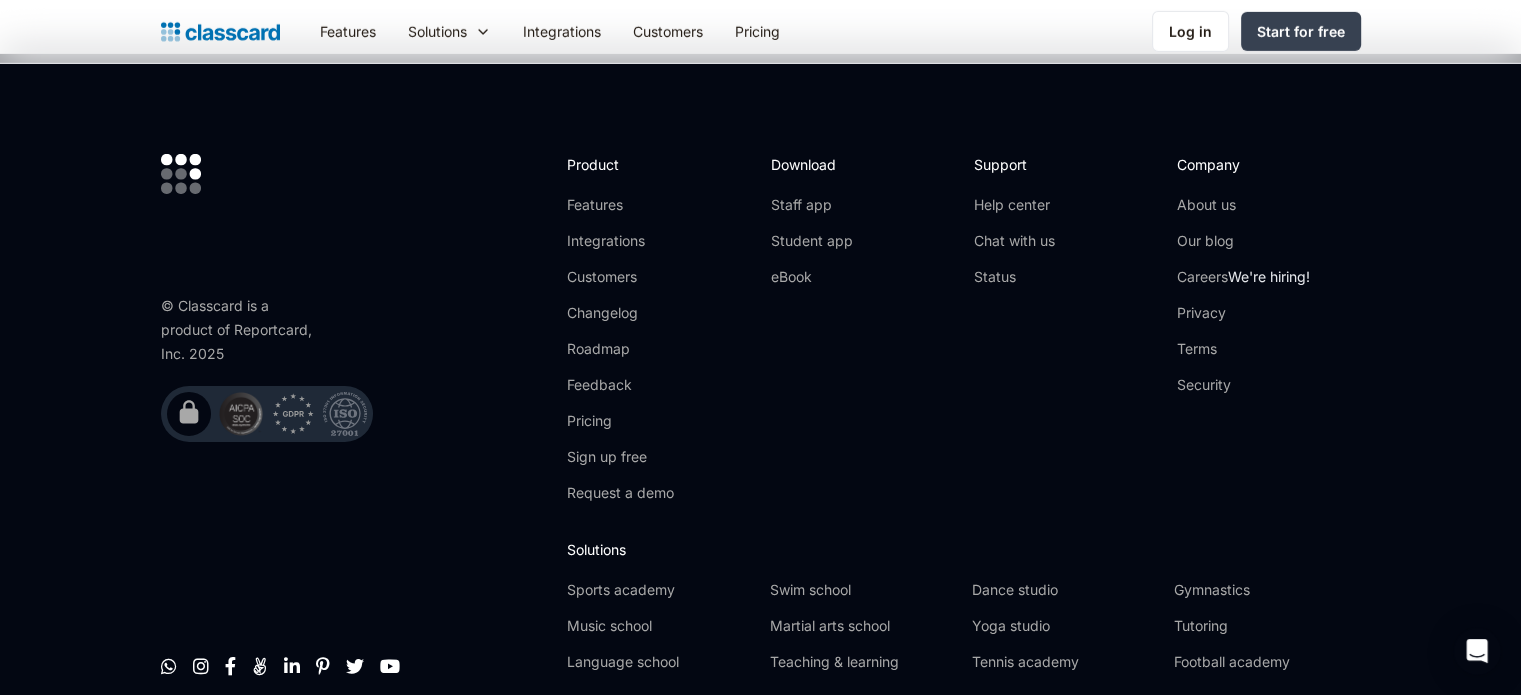 scroll, scrollTop: 6616, scrollLeft: 0, axis: vertical 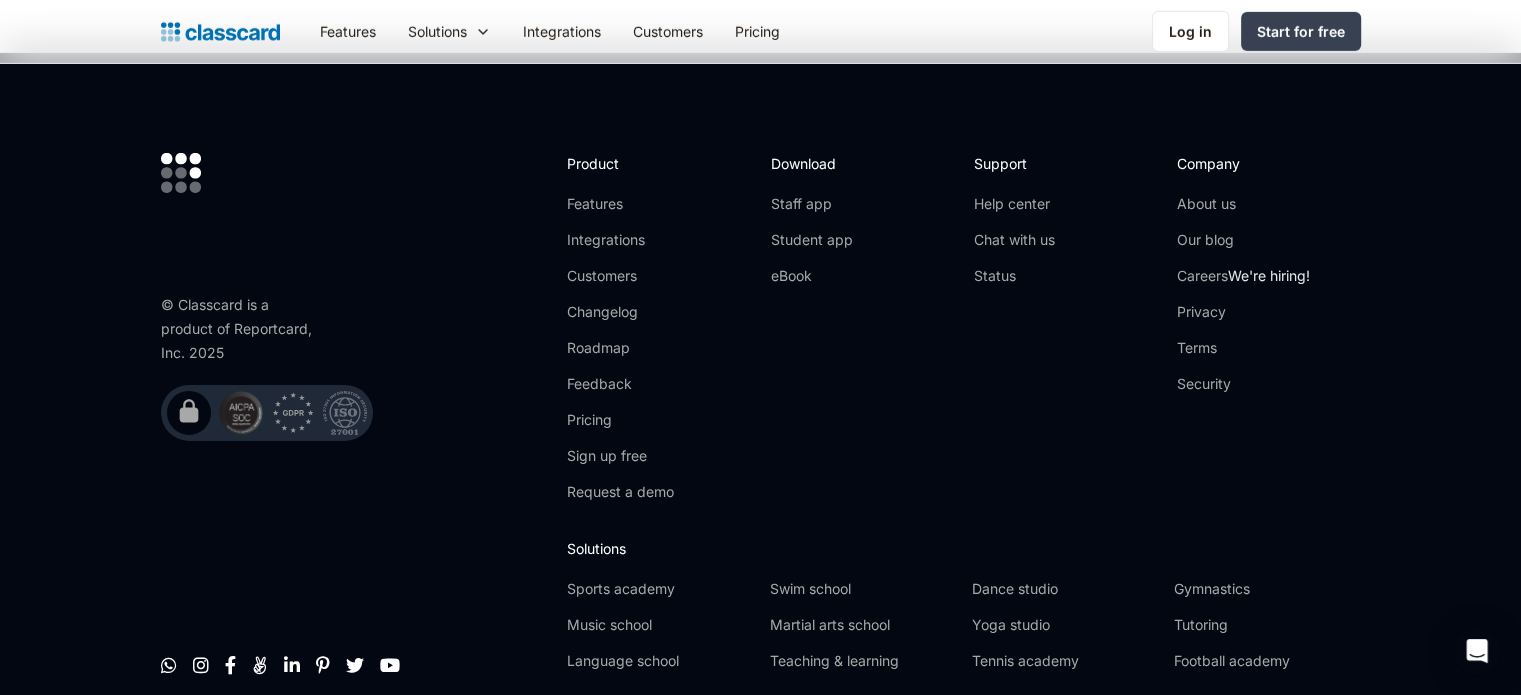 click on "© Classcard is a product of Reportcard, Inc. 2025        " at bounding box center [354, 420] 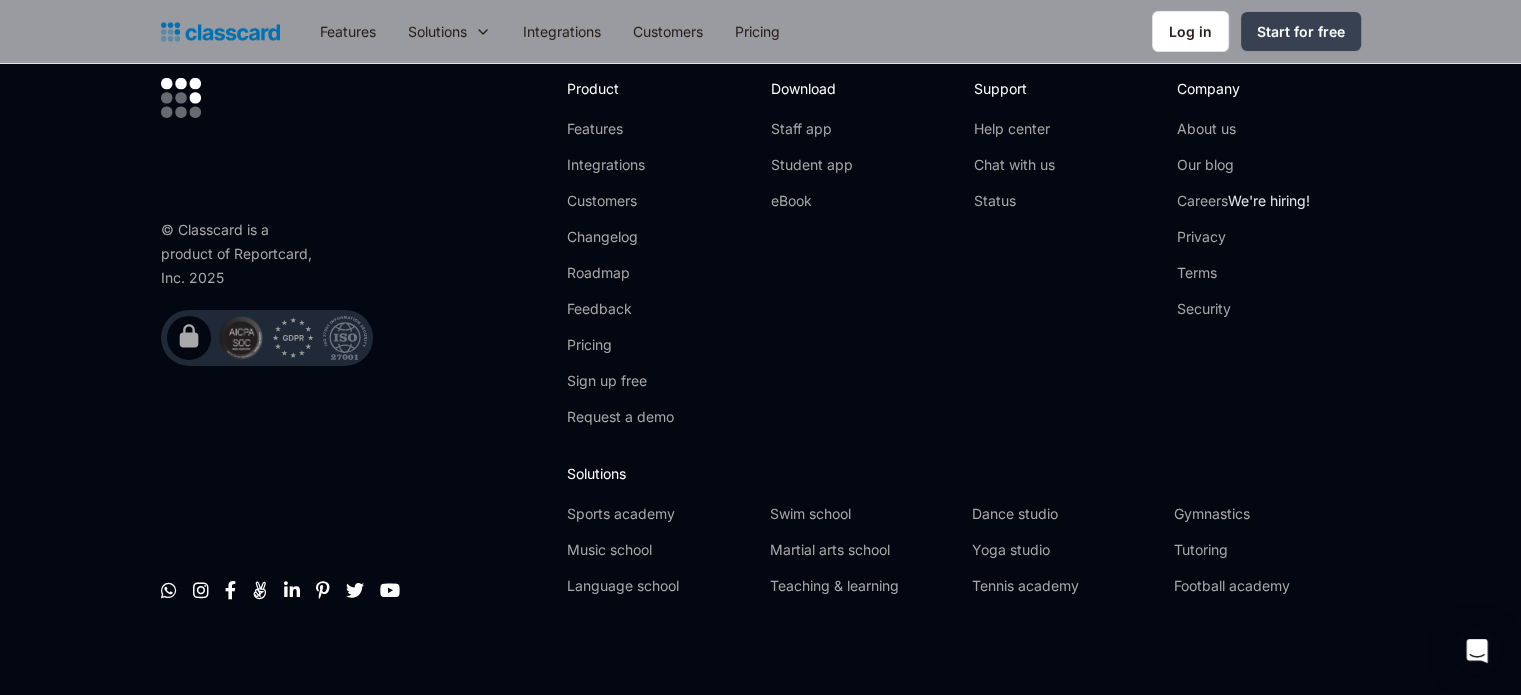 scroll, scrollTop: 6702, scrollLeft: 0, axis: vertical 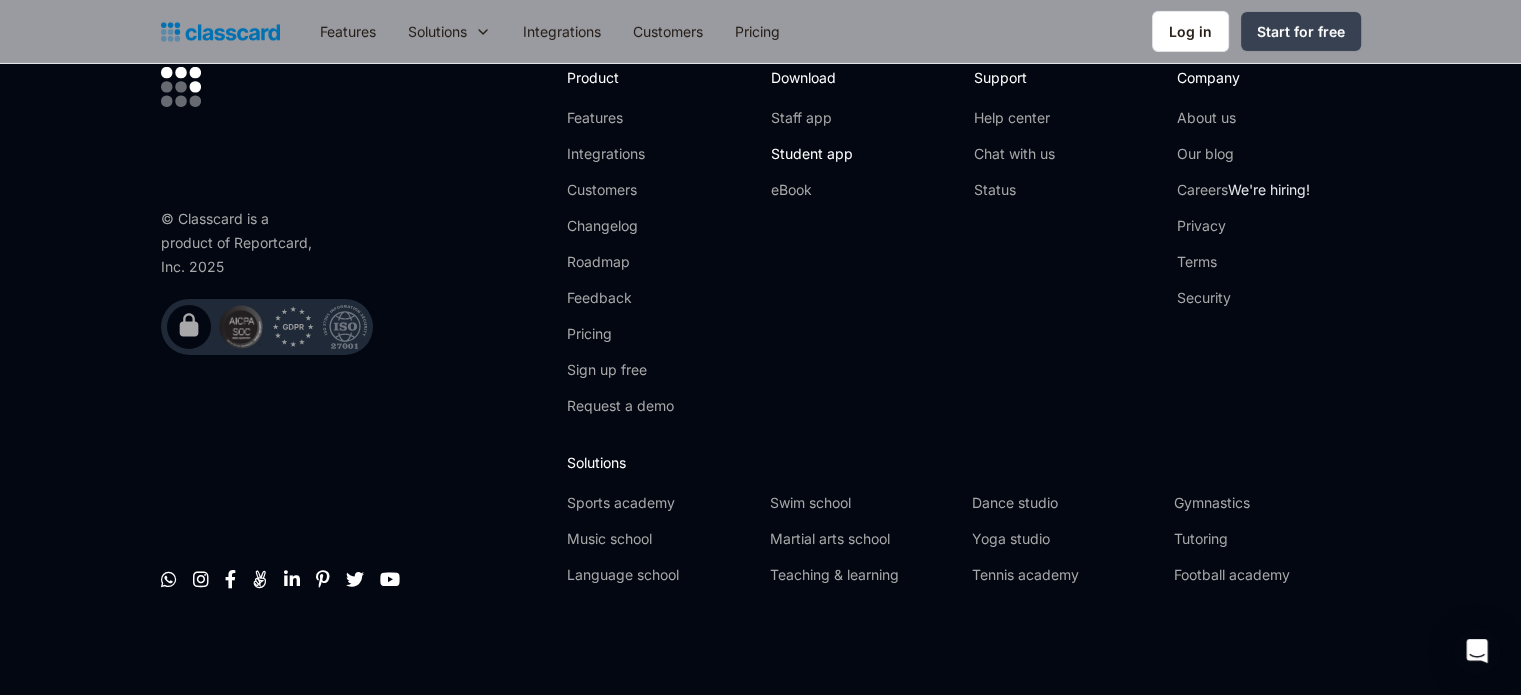 click on "Student app" at bounding box center [811, 154] 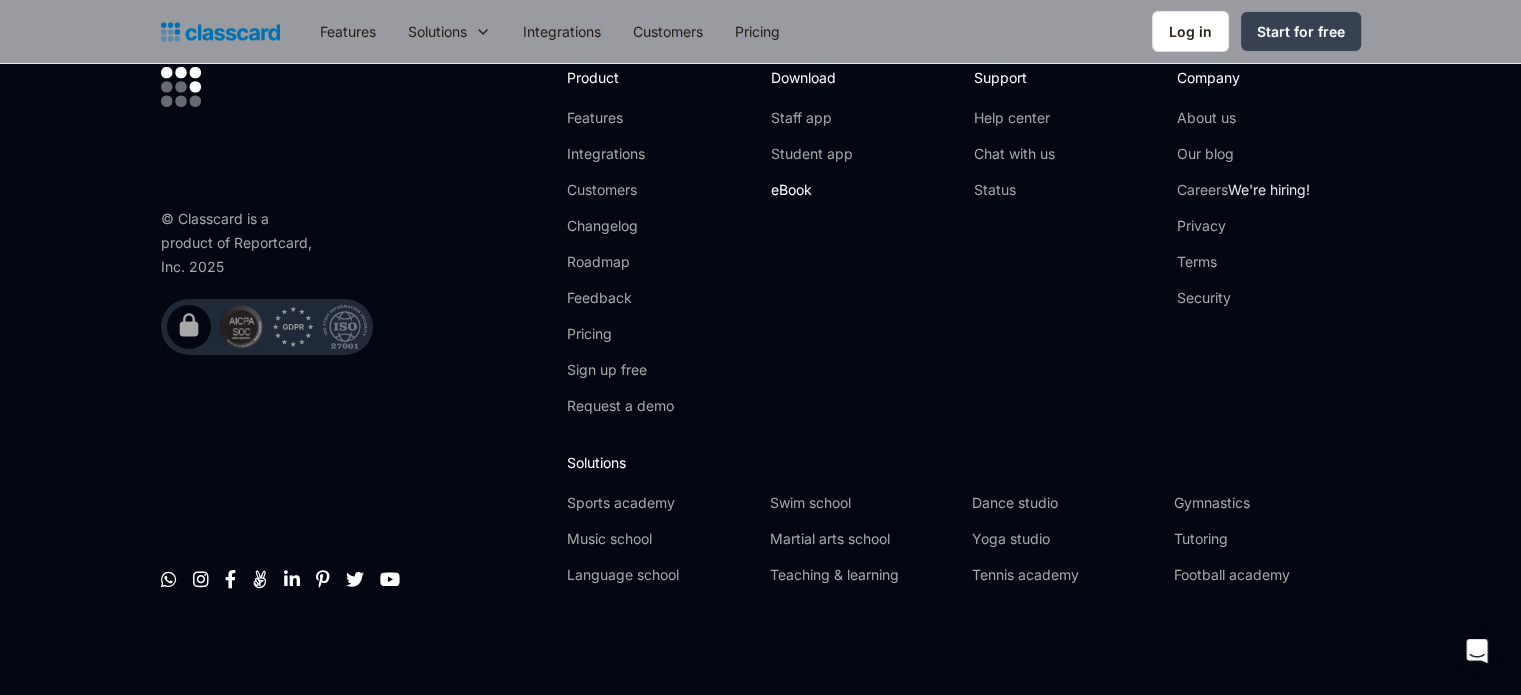 click on "eBook" at bounding box center [811, 190] 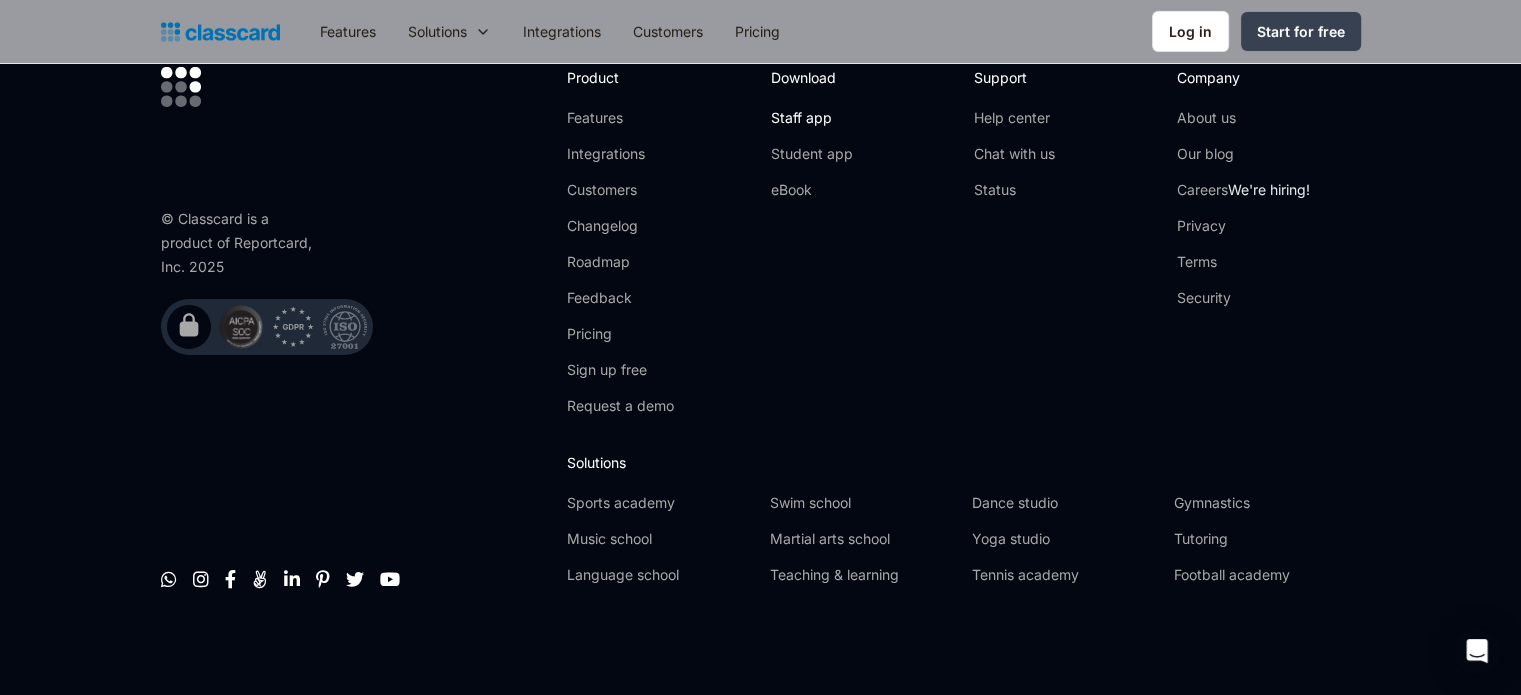 click on "Staff app" at bounding box center [811, 118] 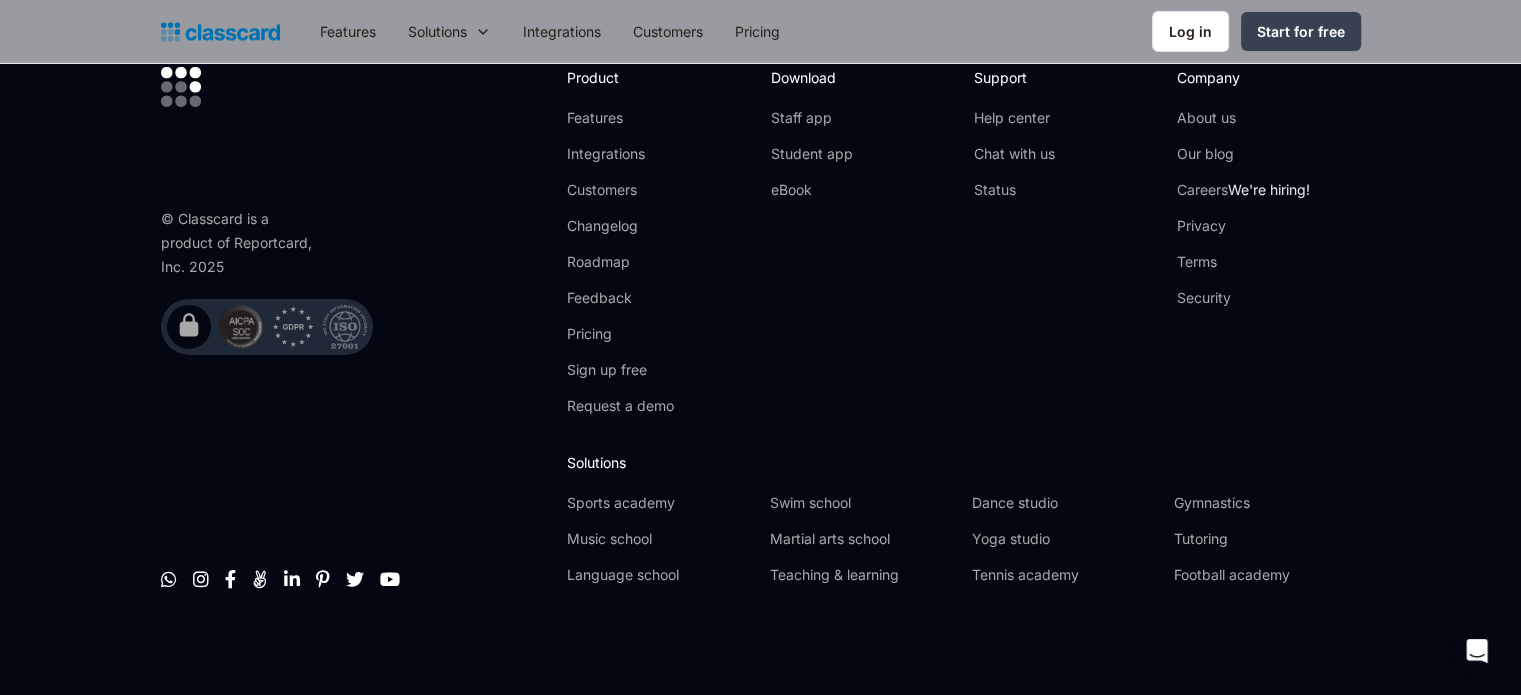 click on "Download Staff app Student app eBook" at bounding box center (861, 249) 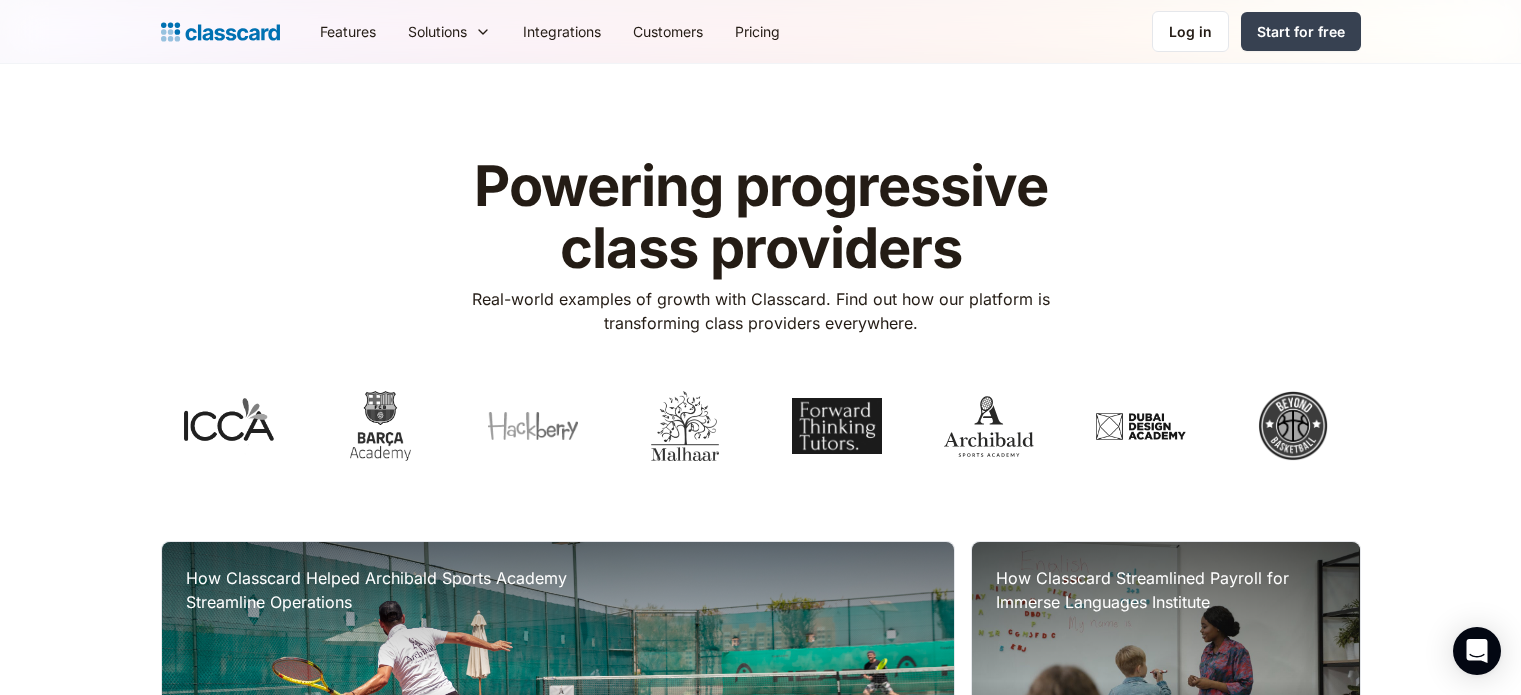 scroll, scrollTop: 0, scrollLeft: 0, axis: both 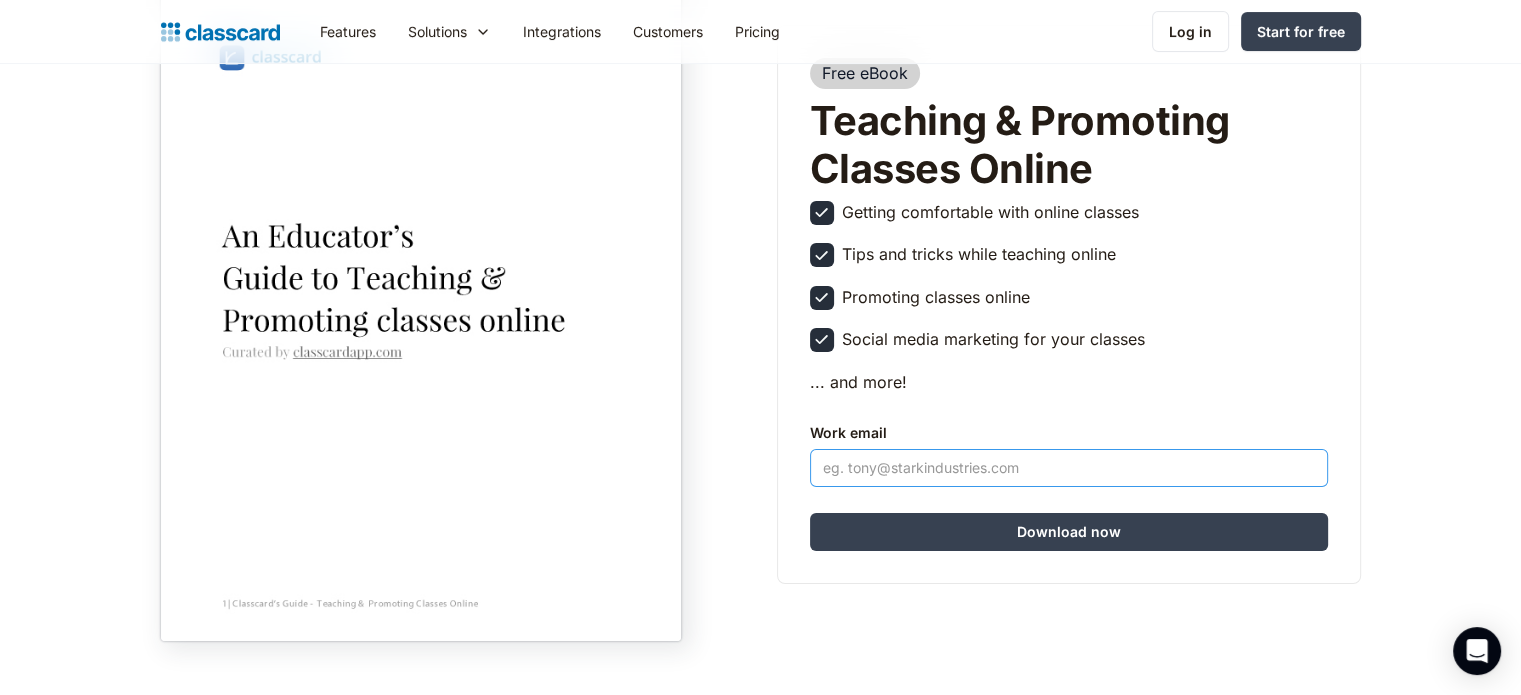 click at bounding box center [1069, 468] 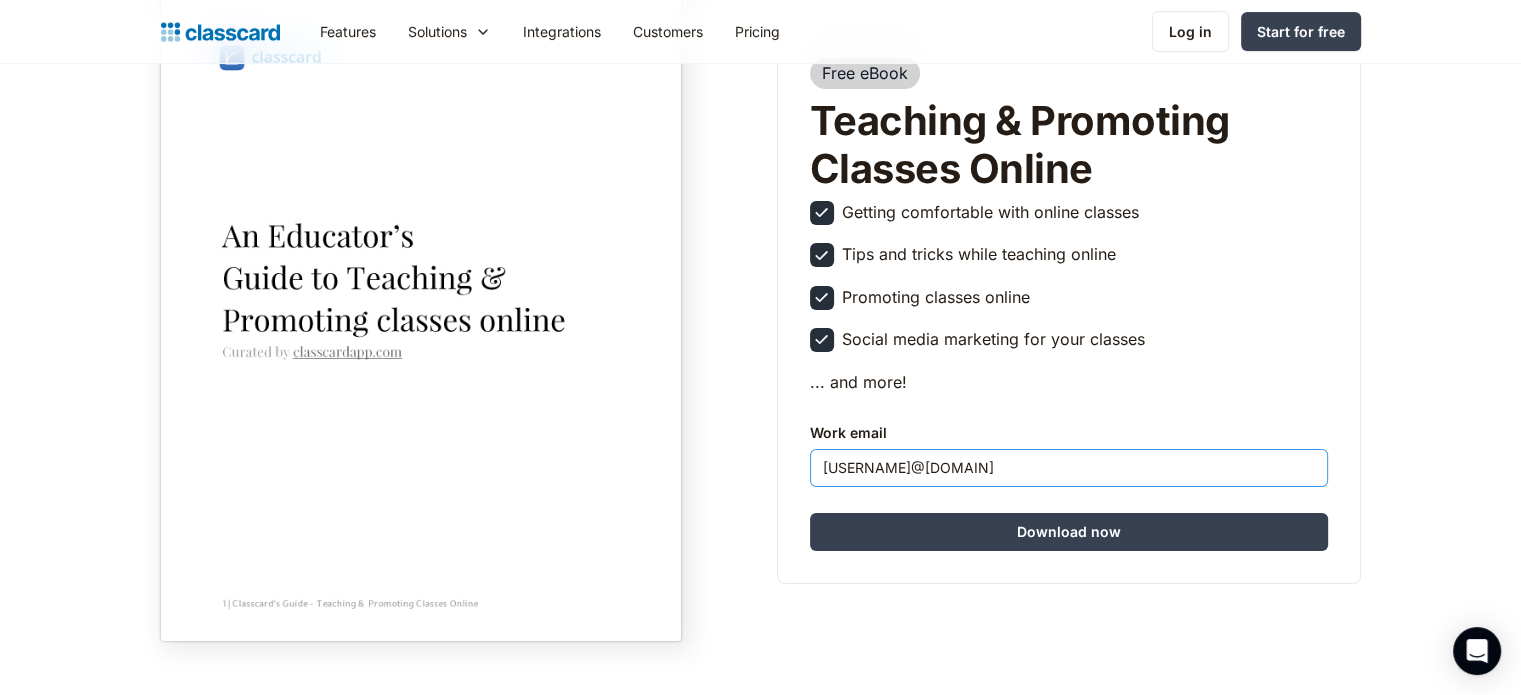 type on "afs24n@gmail.com" 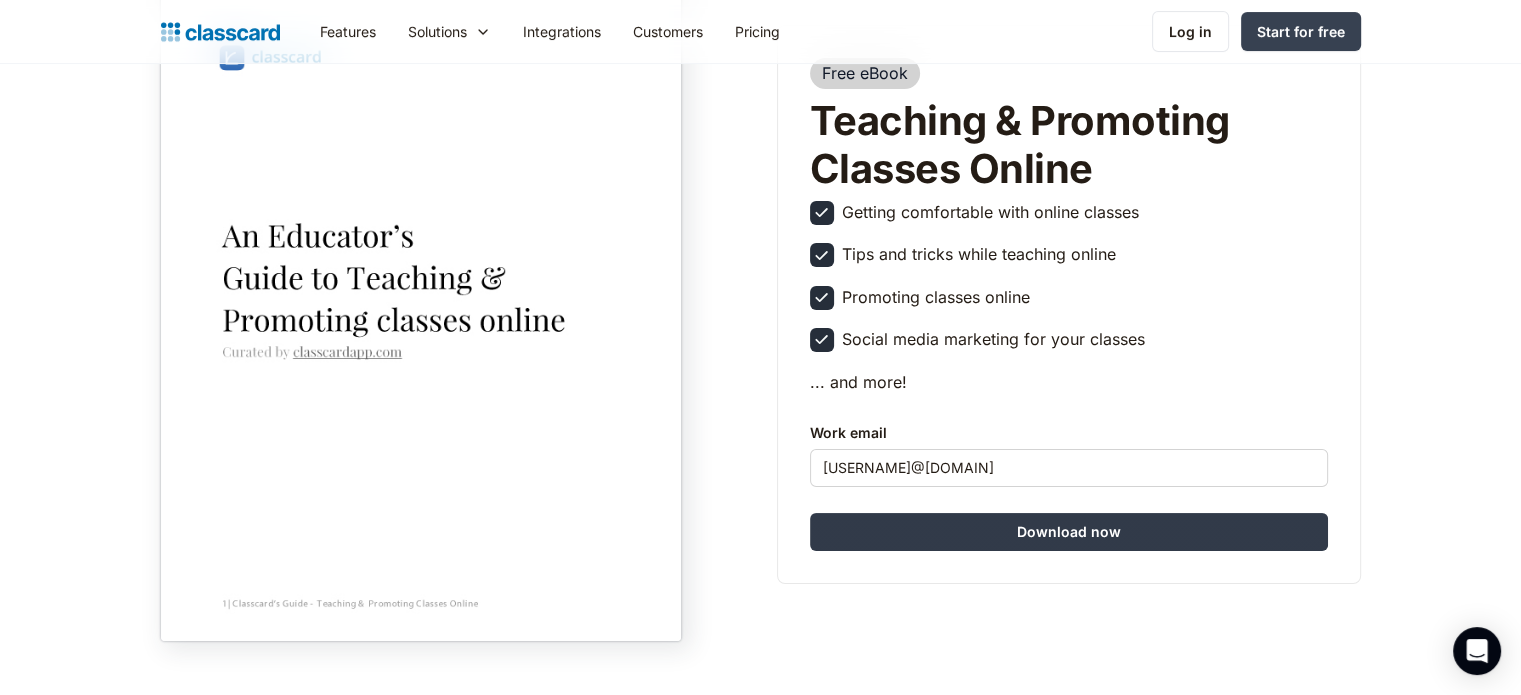 click on "Download now" at bounding box center (1069, 532) 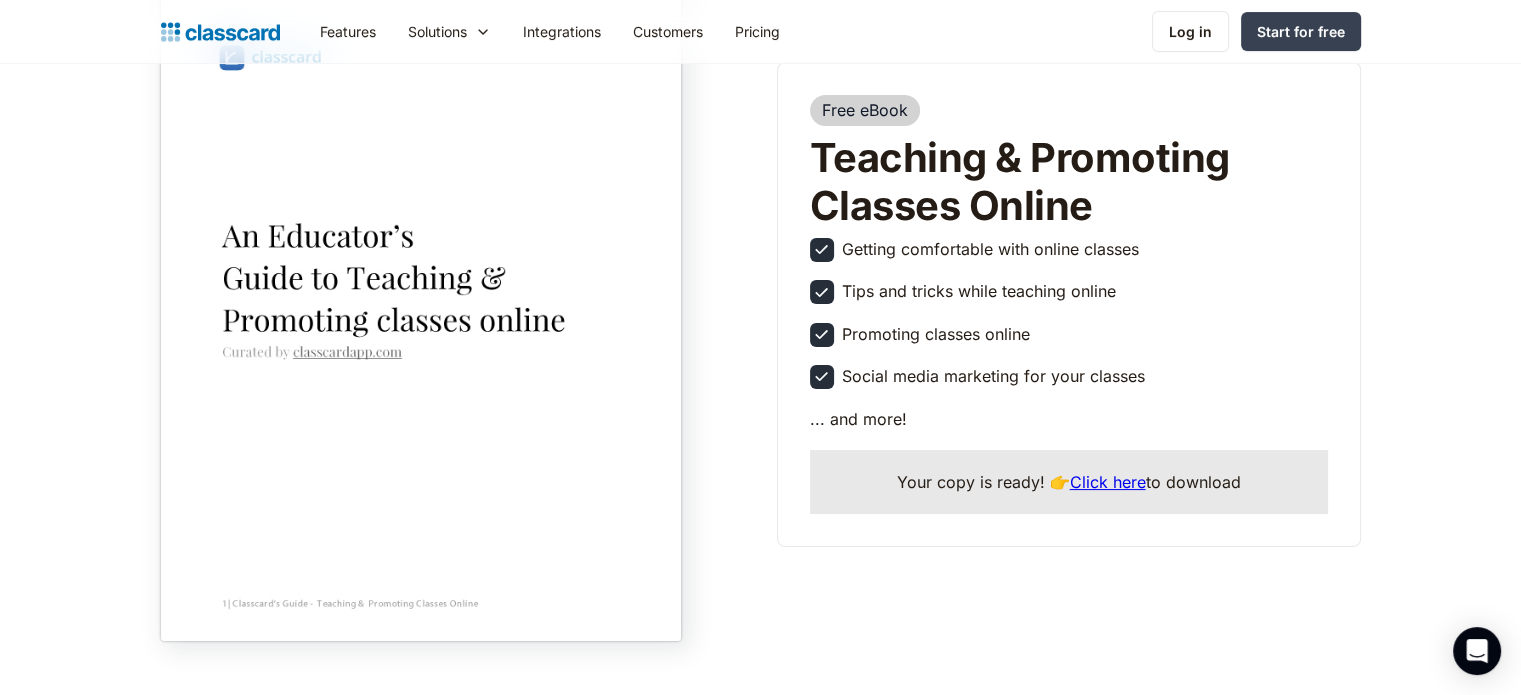 click on "Click here" at bounding box center [1108, 482] 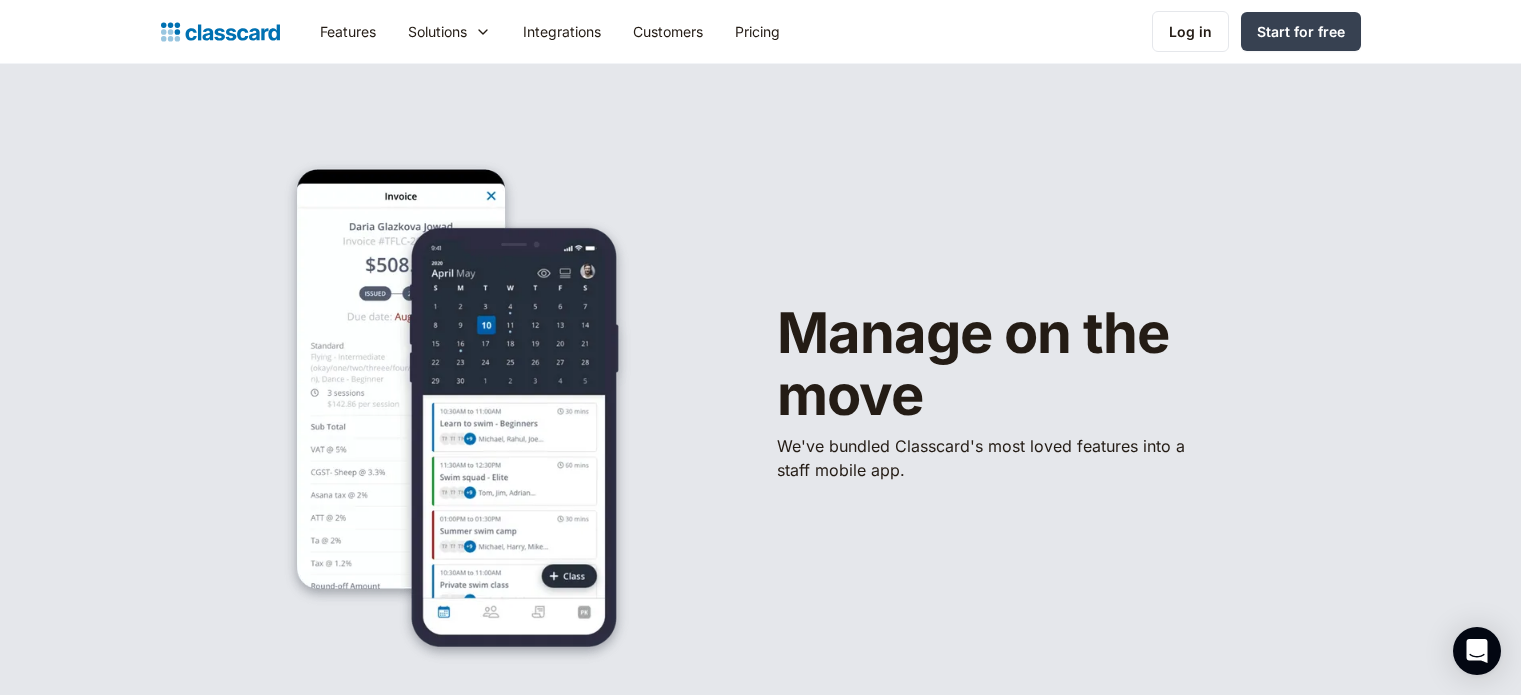 scroll, scrollTop: 0, scrollLeft: 0, axis: both 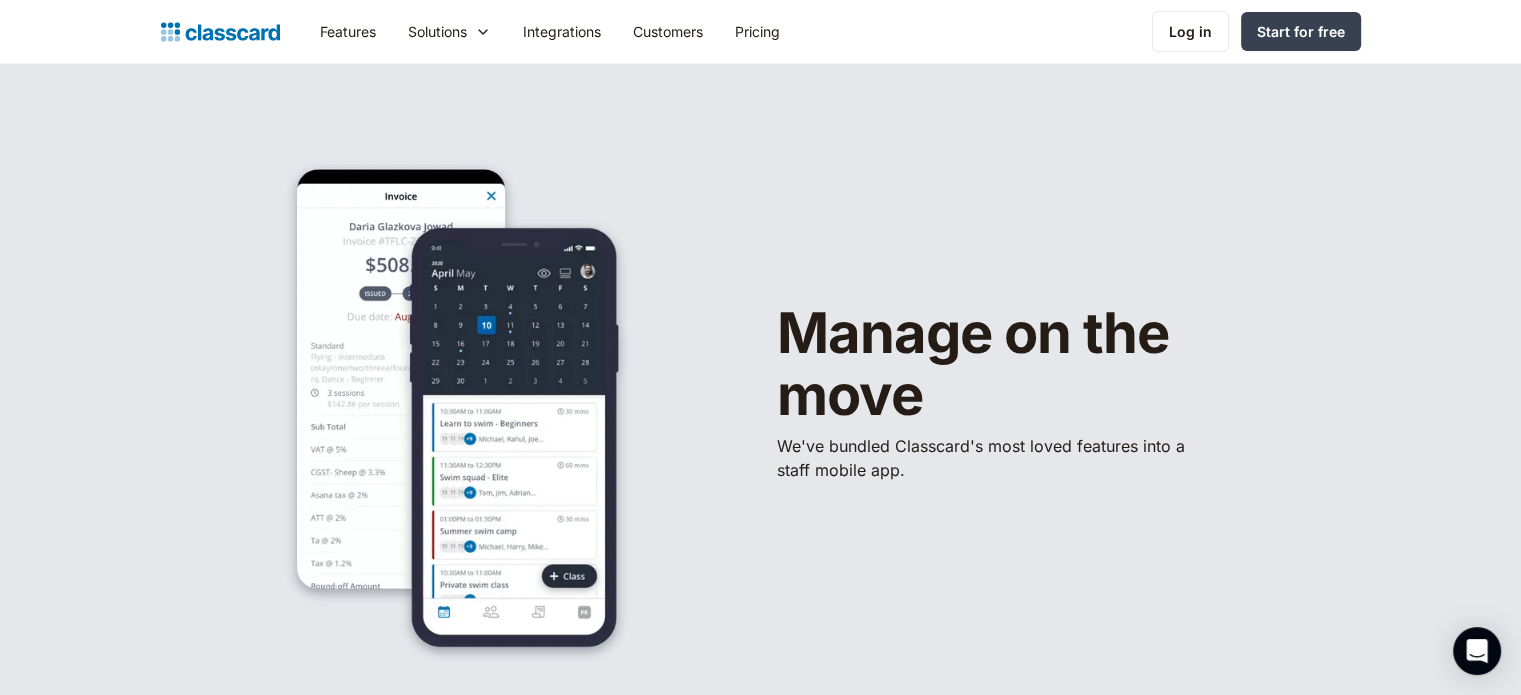click on "Manage on the move We've bundled ​Classcard's most loved features into a staff mobile app." at bounding box center (761, 401) 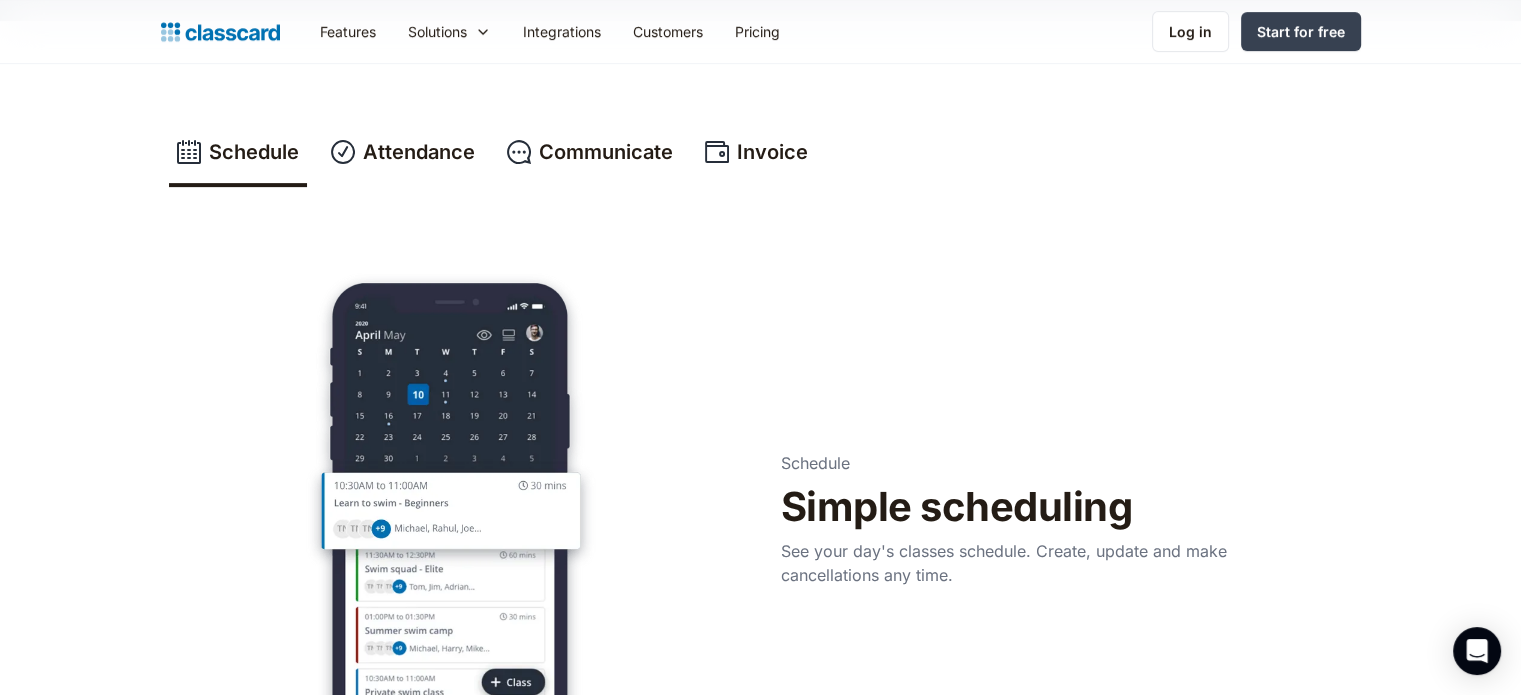 scroll, scrollTop: 744, scrollLeft: 0, axis: vertical 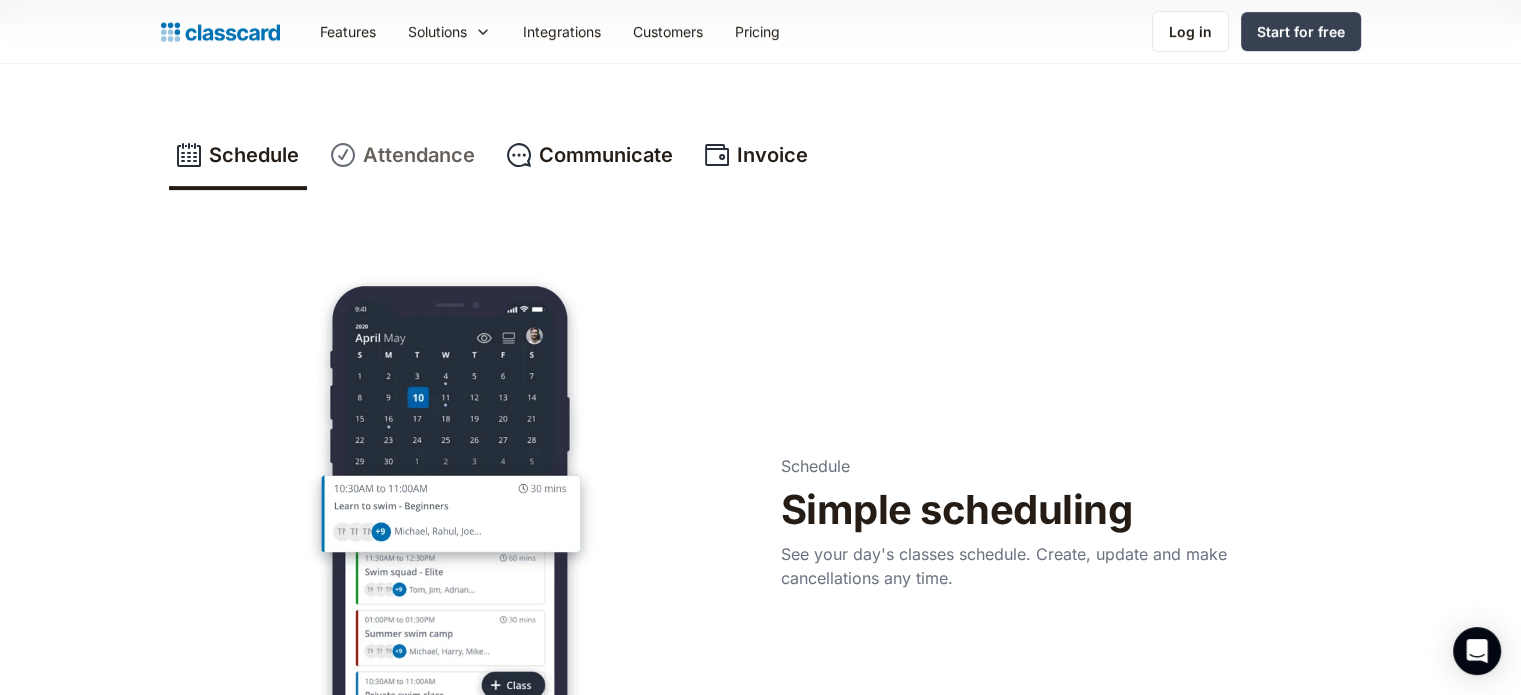 click on "Attendance" at bounding box center [419, 155] 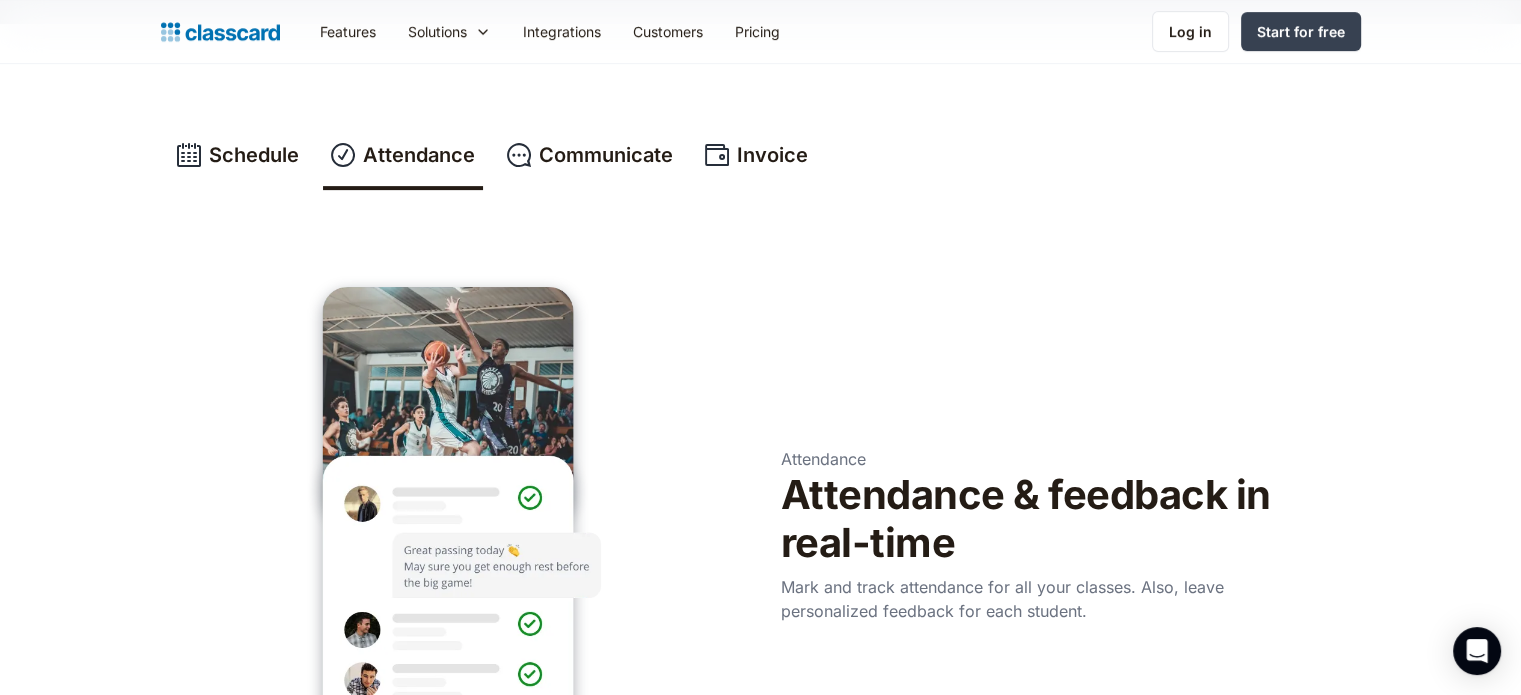 click at bounding box center (451, 544) 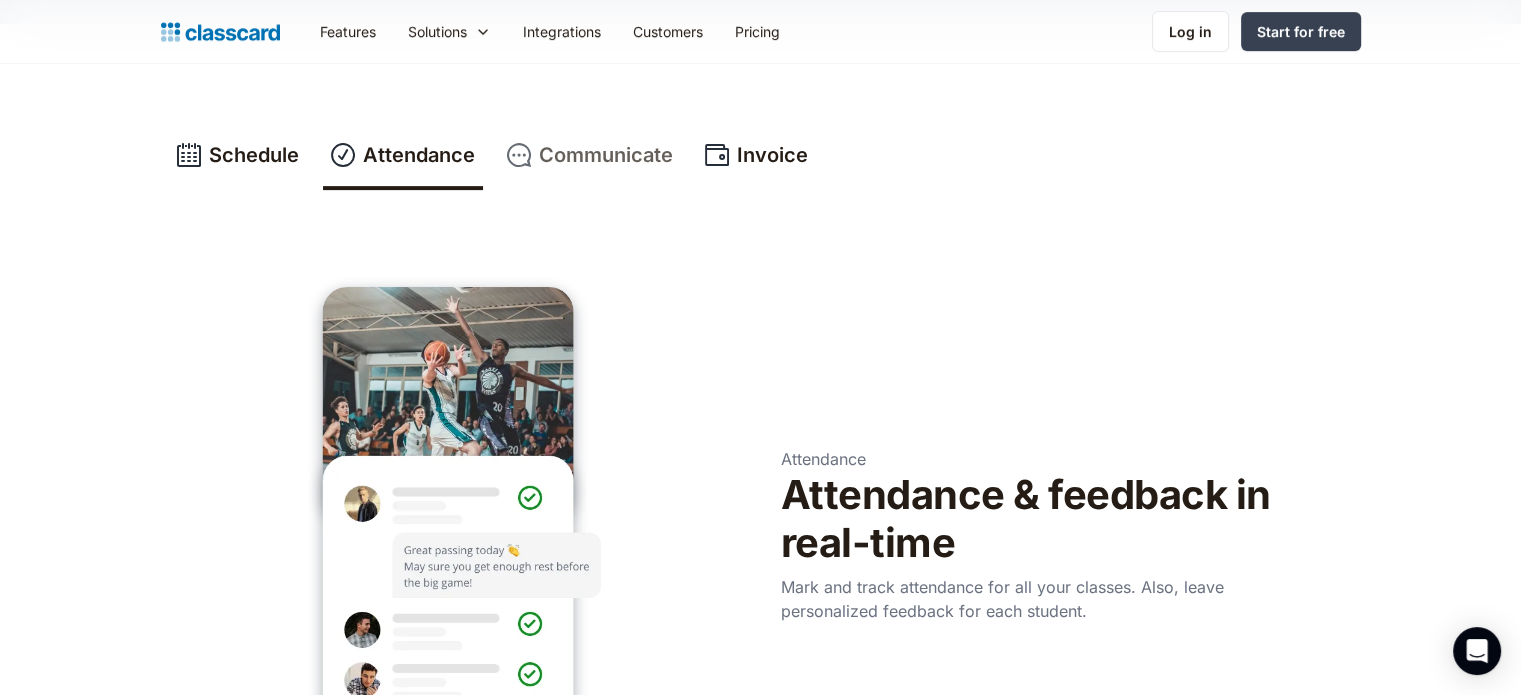 click on "Communicate" at bounding box center [606, 155] 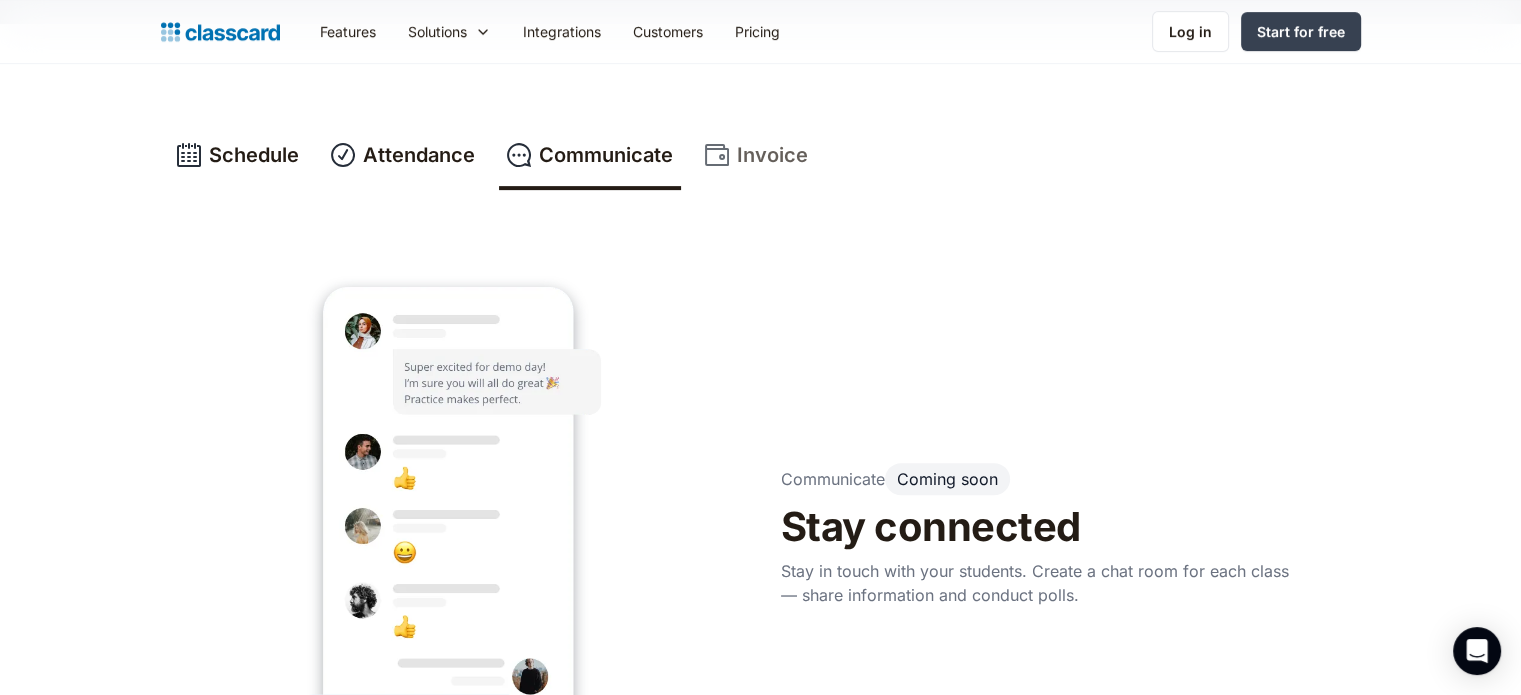 click on "Invoice" at bounding box center (772, 155) 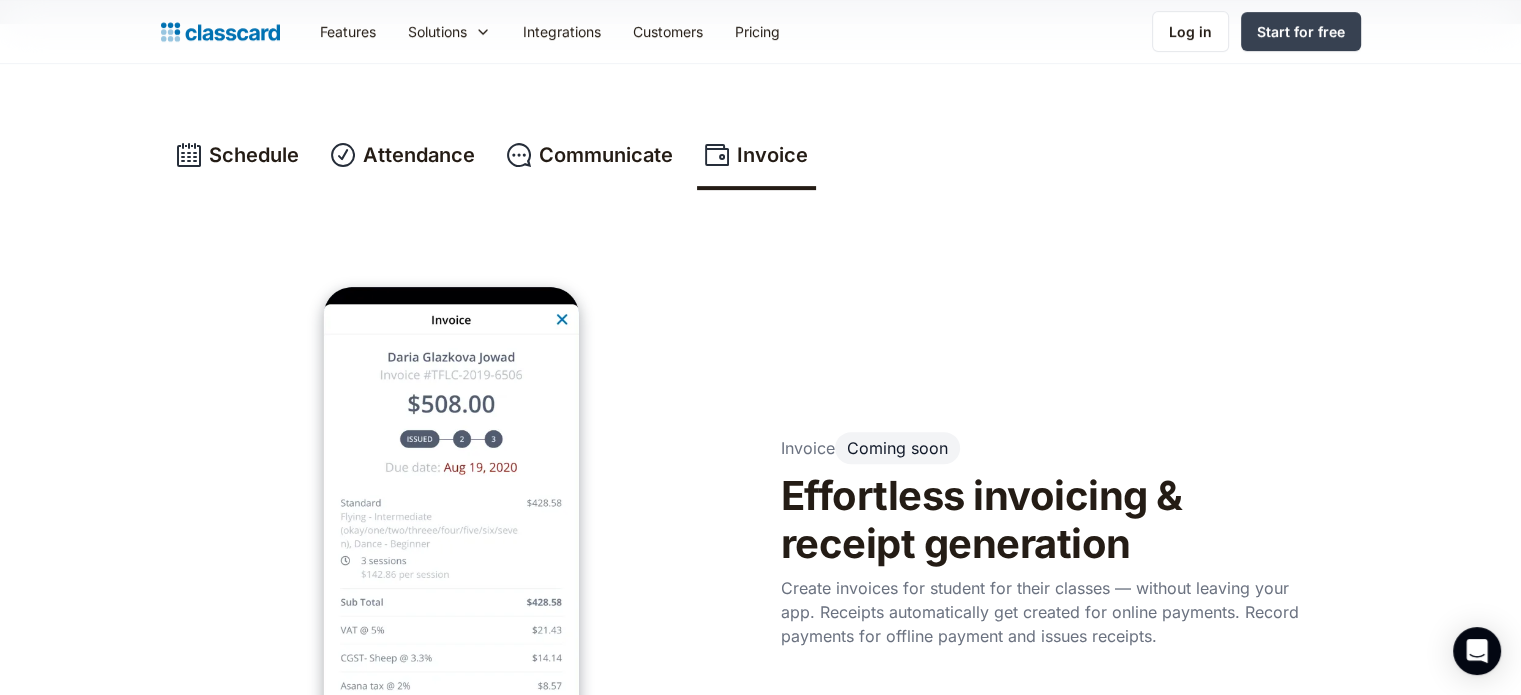 click at bounding box center (451, 549) 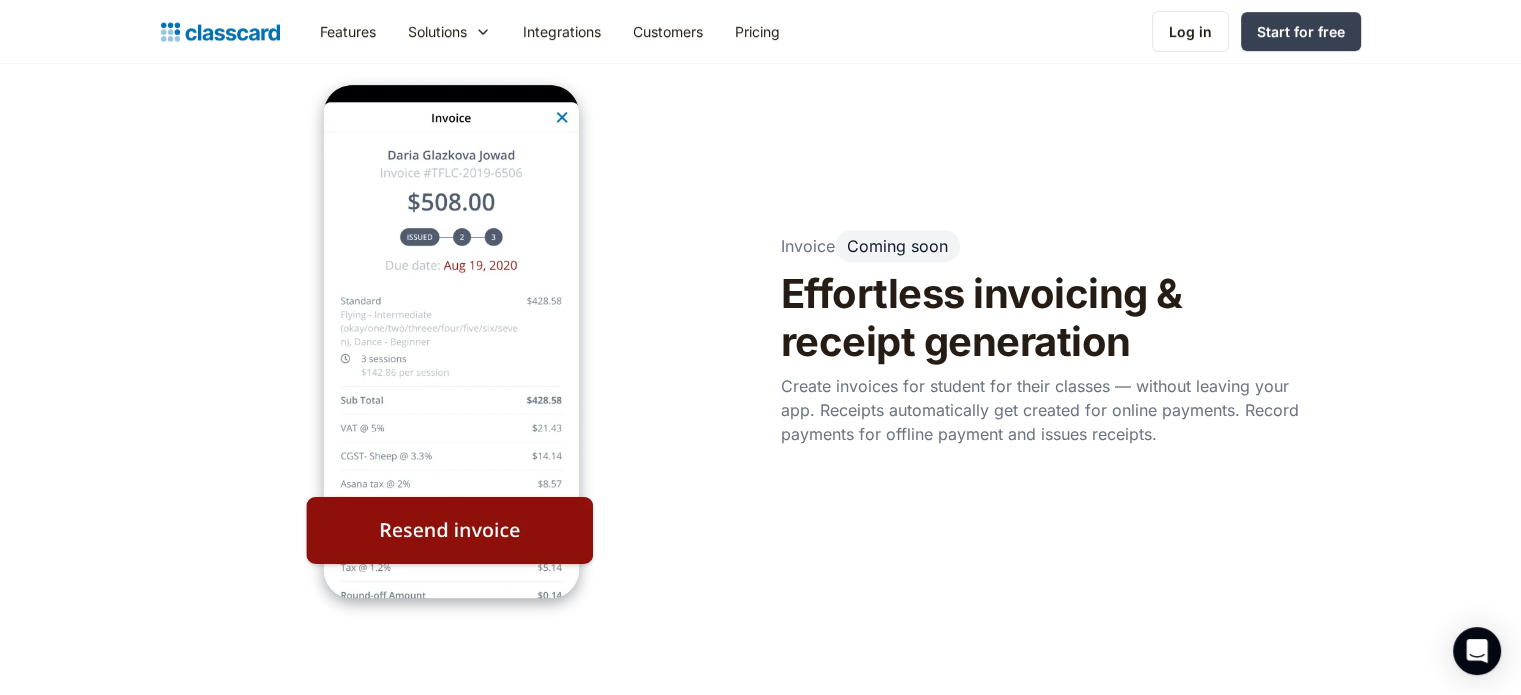 scroll, scrollTop: 952, scrollLeft: 0, axis: vertical 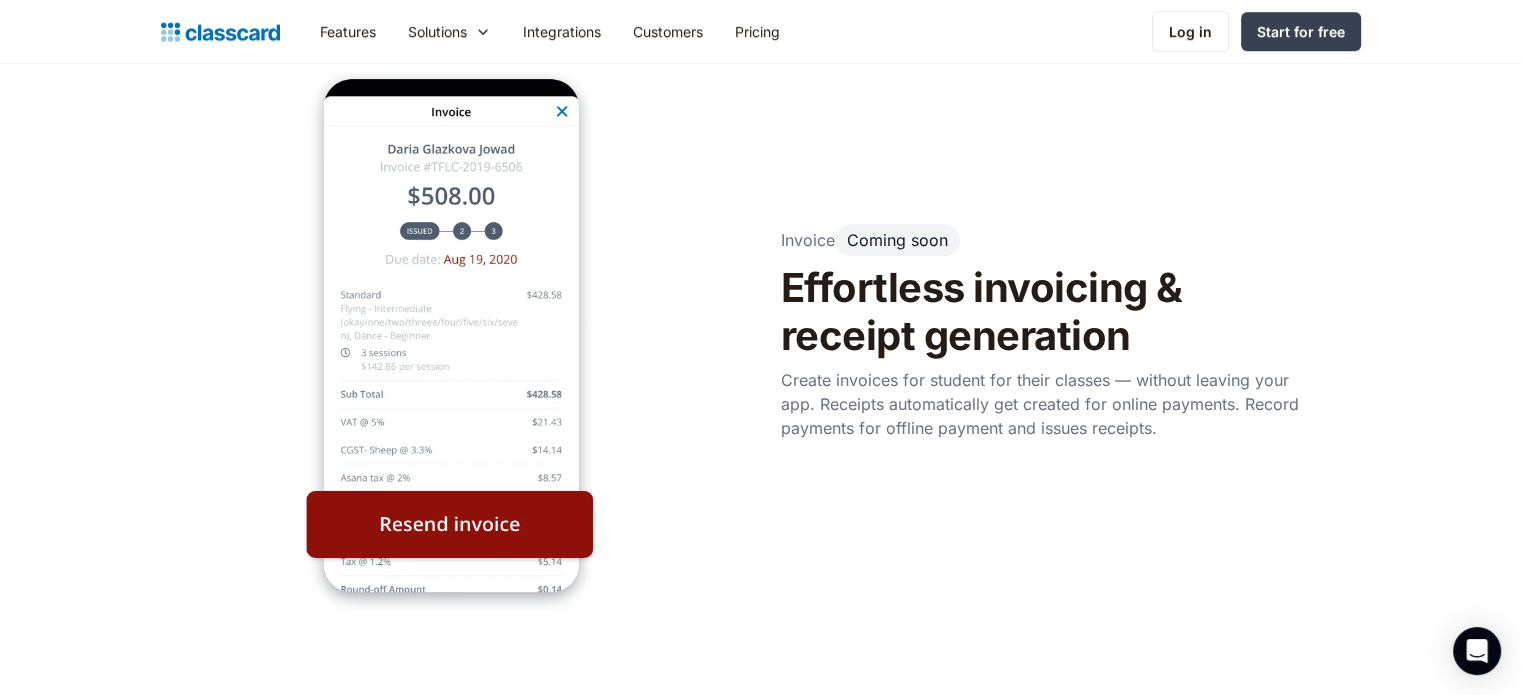 click on "Schedule Attendance Communicate Invoice Schedule Simple scheduling See your day's classes schedule. Create, update and make cancellations any time. Attendance Attendance & feedback in real-time Mark and track attendance for all your classes. Also, leave personalized feedback for each student. Communicate Coming soon Stay connected Stay in touch with your students. Create a chat room for each class — share information and conduct polls. Invoice Coming soon Effortless invoicing & receipt generation Create invoices for student for their classes — without leaving your app. Receipts automatically get created for online payments. Record payments for offline payment and issues receipts." at bounding box center [760, 268] 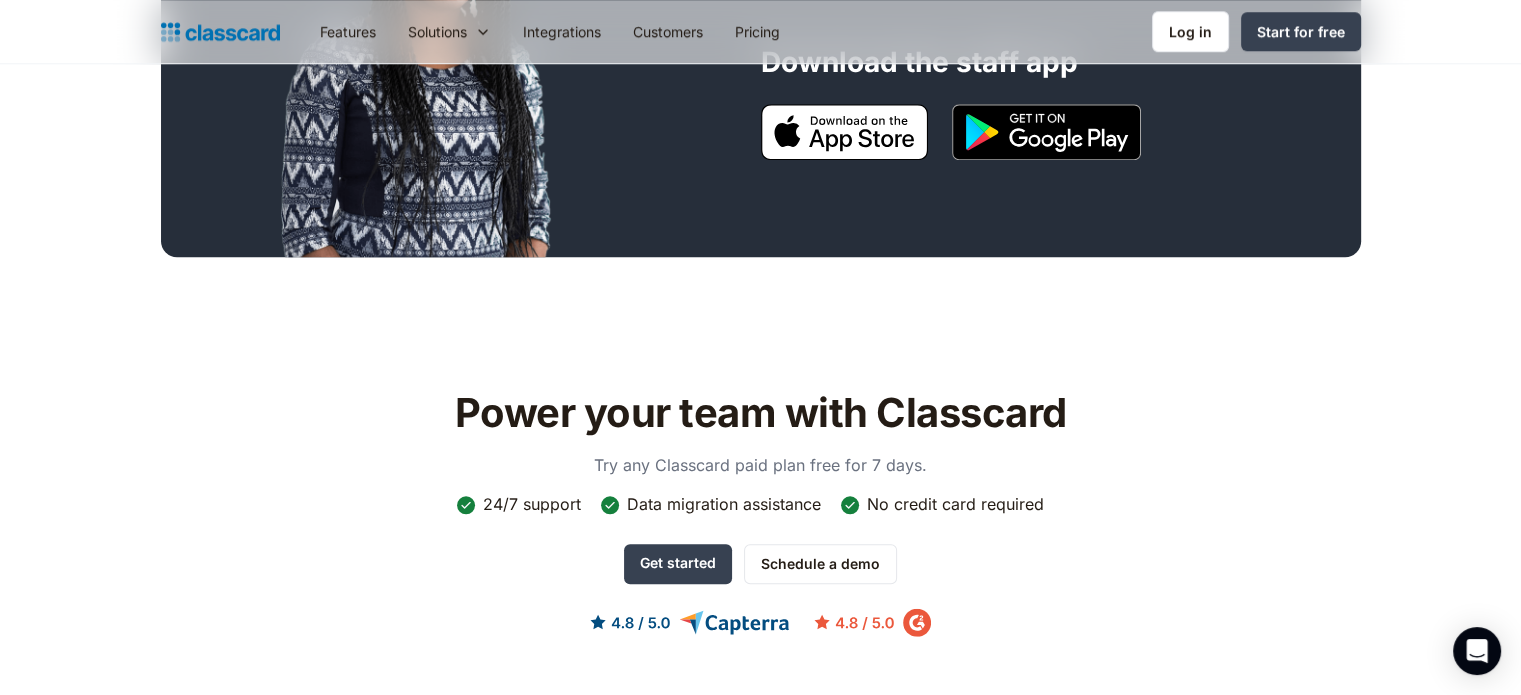 scroll, scrollTop: 1883, scrollLeft: 0, axis: vertical 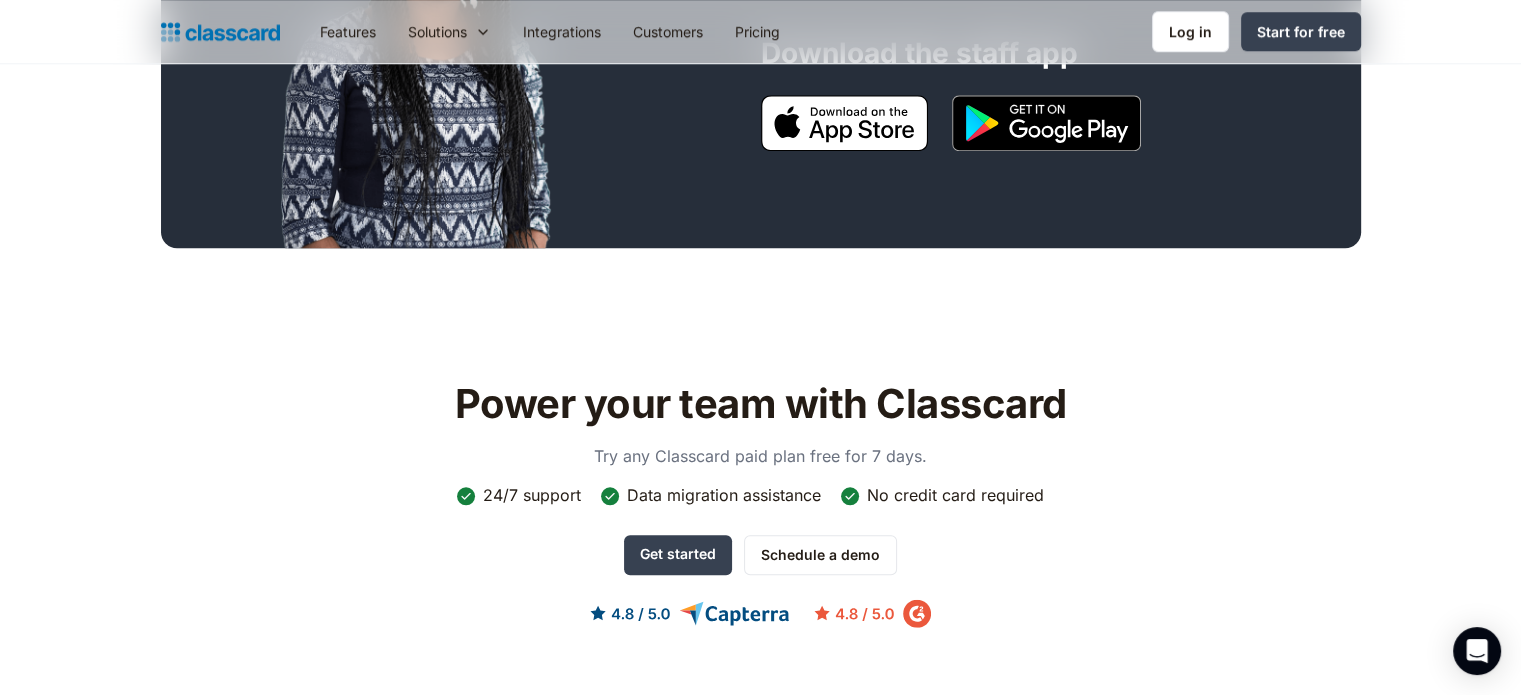 click on "Power your team with Classcard Try any Classcard paid plan free for 7 days. 24/7 support Data migration assistance No credit card required  Get started Schedule a demo" at bounding box center (761, 519) 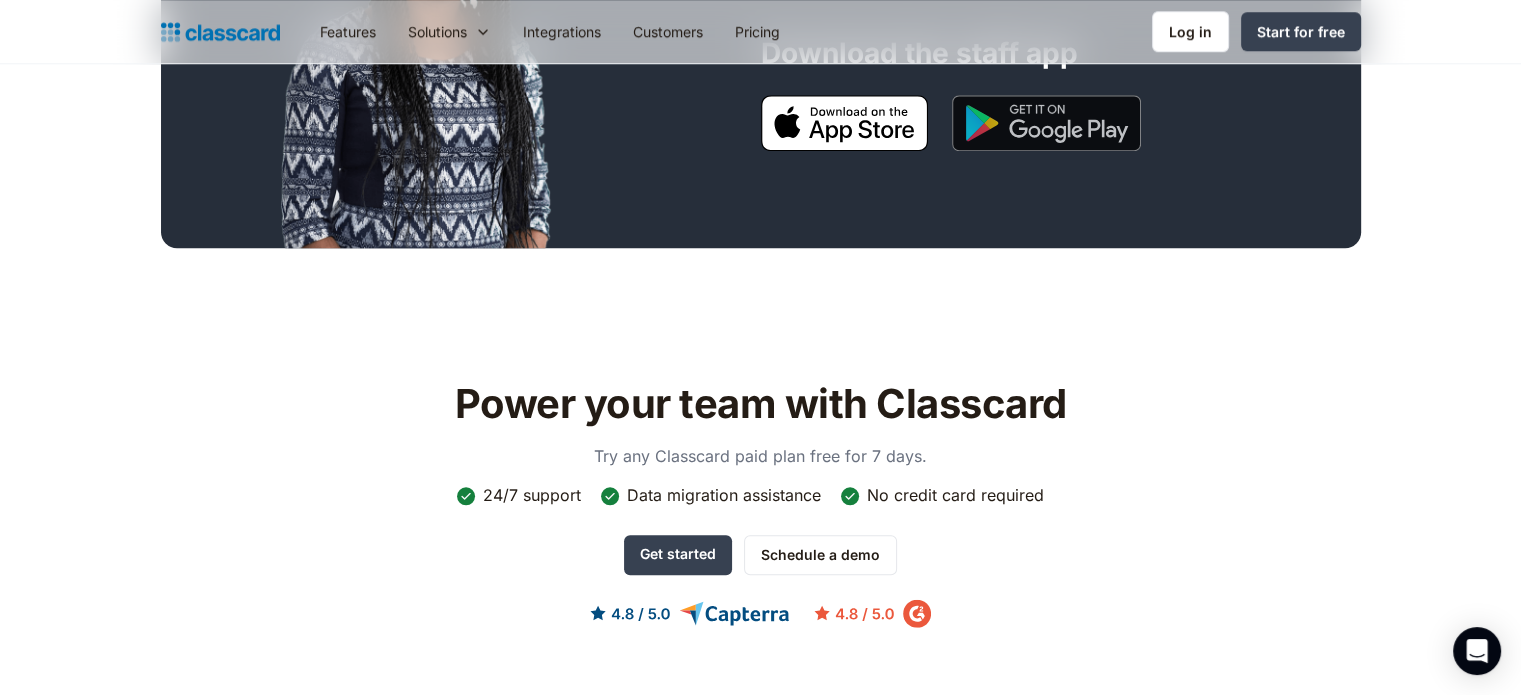 click at bounding box center [1046, 123] 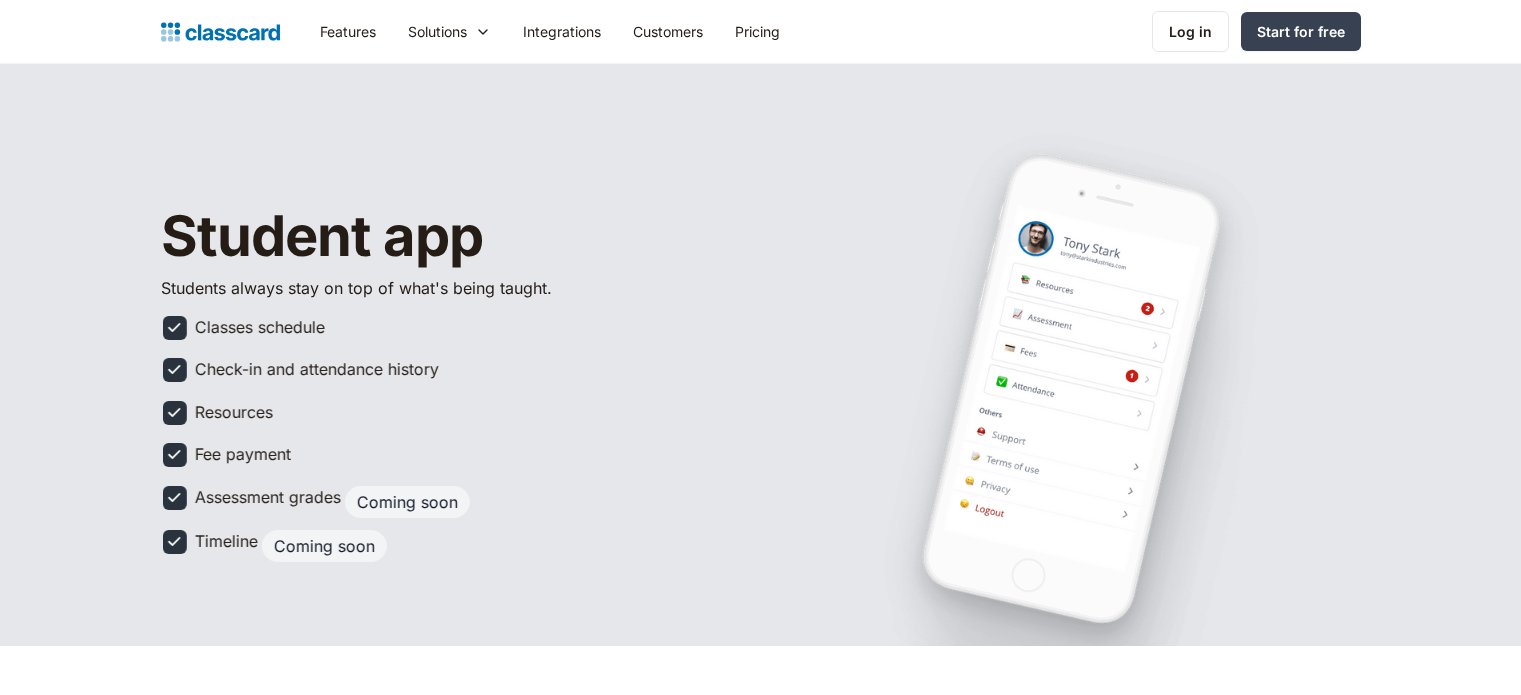 scroll, scrollTop: 0, scrollLeft: 0, axis: both 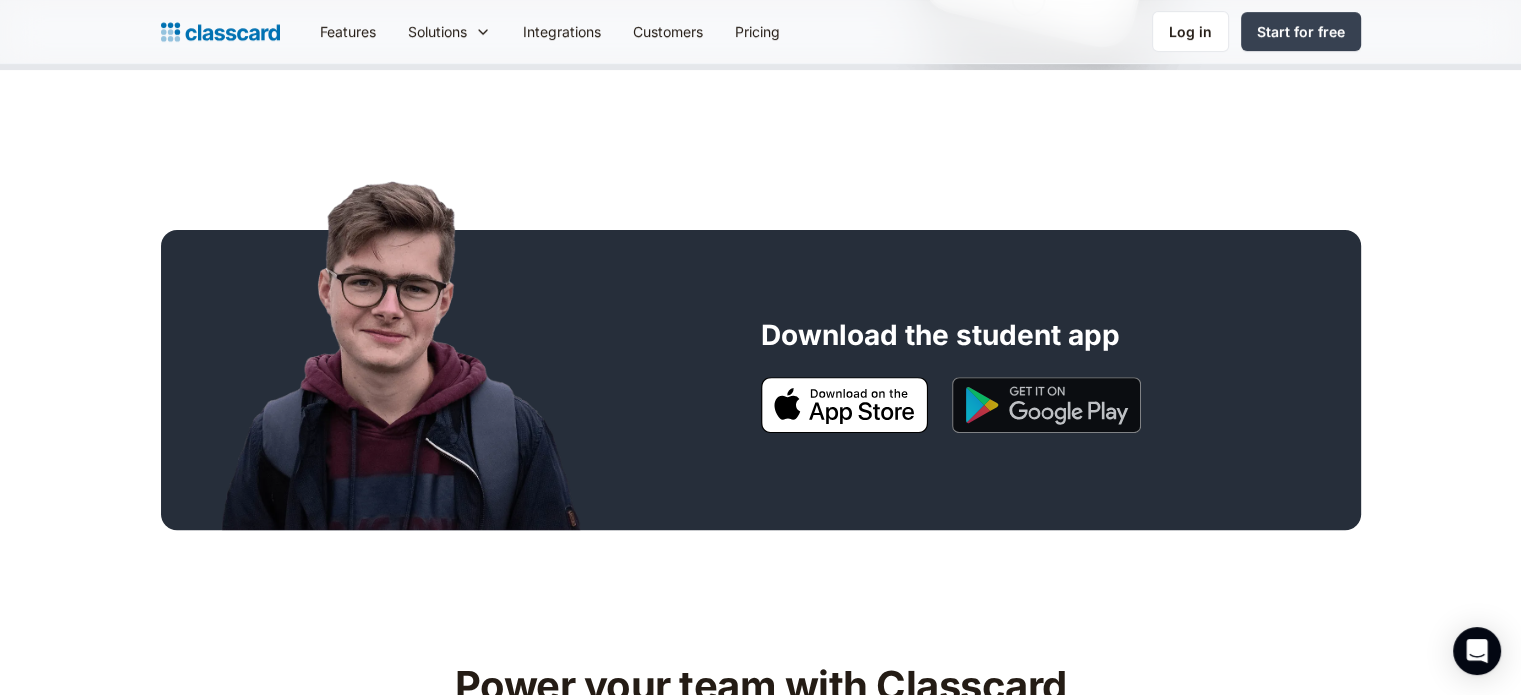 click at bounding box center [1046, 405] 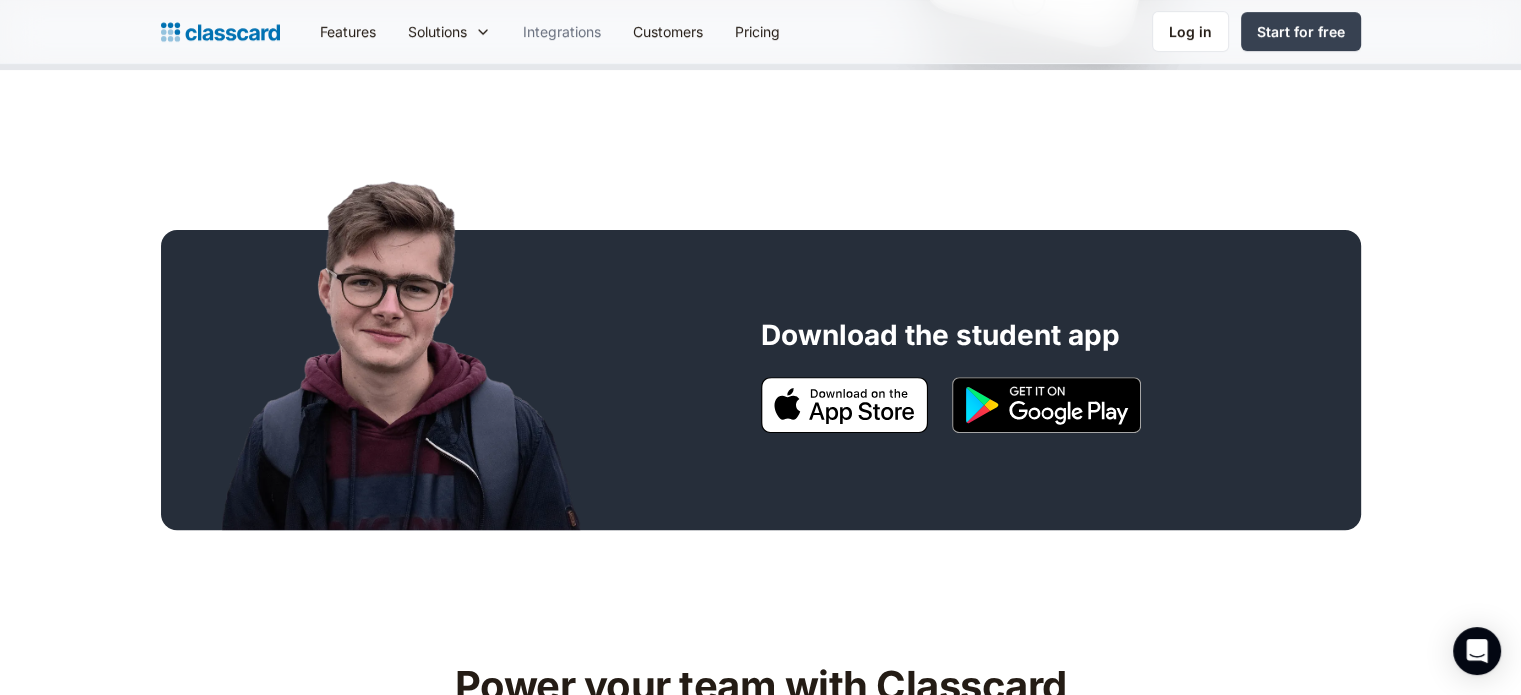 click on "Integrations" at bounding box center (562, 31) 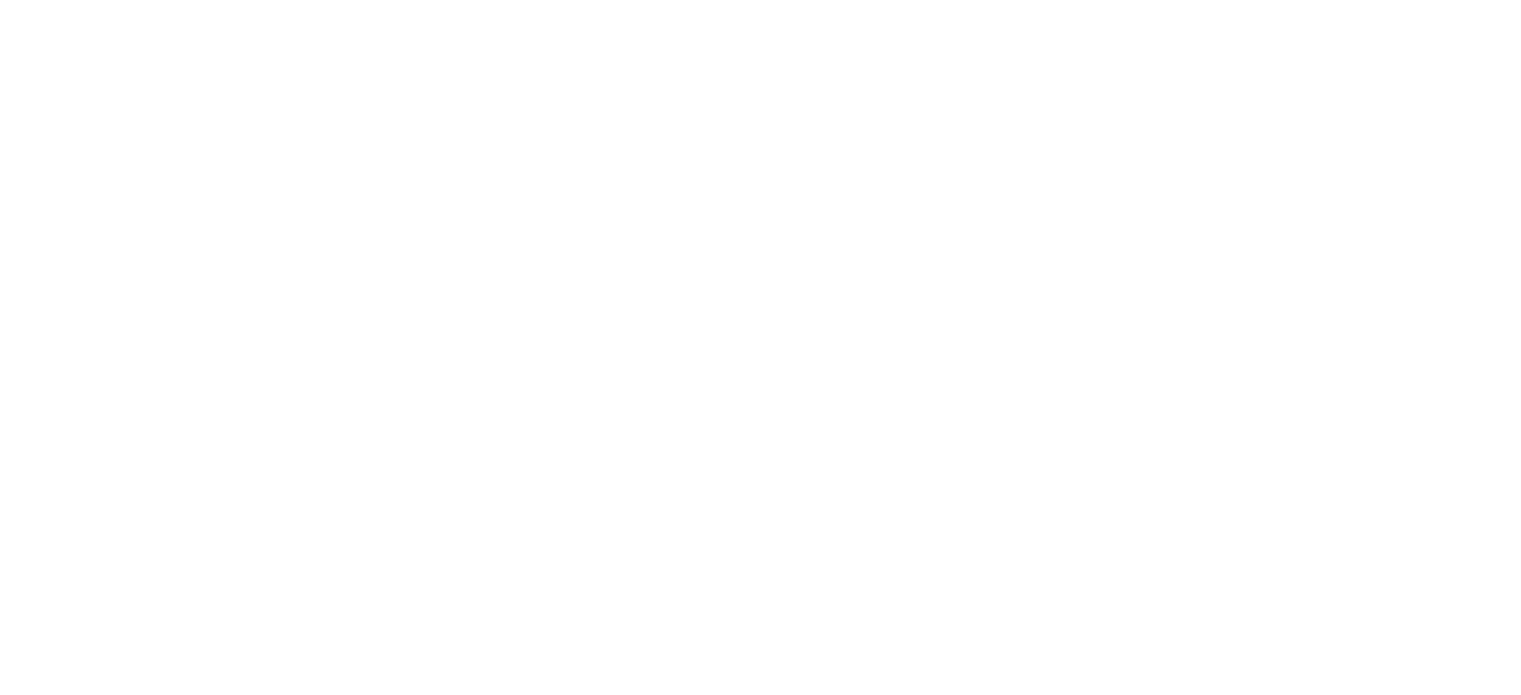 scroll, scrollTop: 0, scrollLeft: 0, axis: both 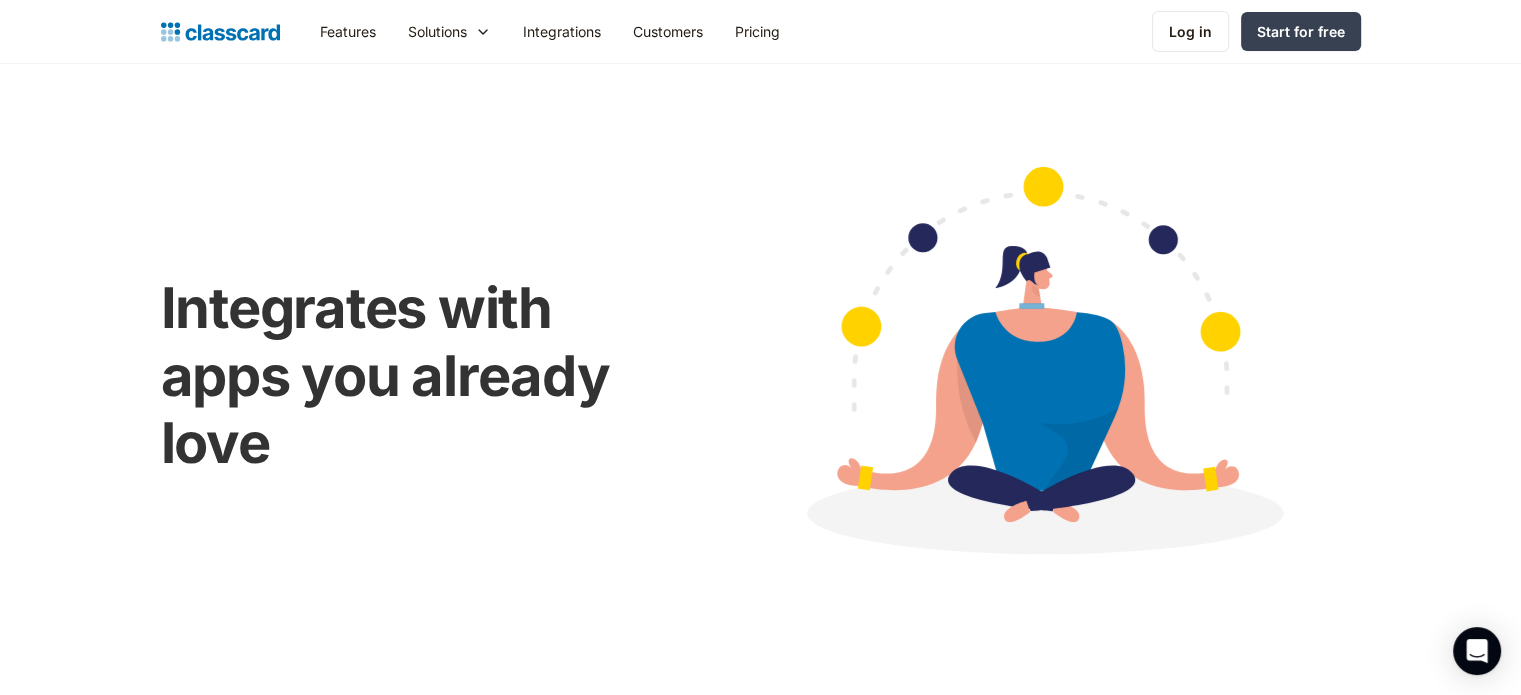 click on "Integrates with apps you already love" at bounding box center [760, 389] 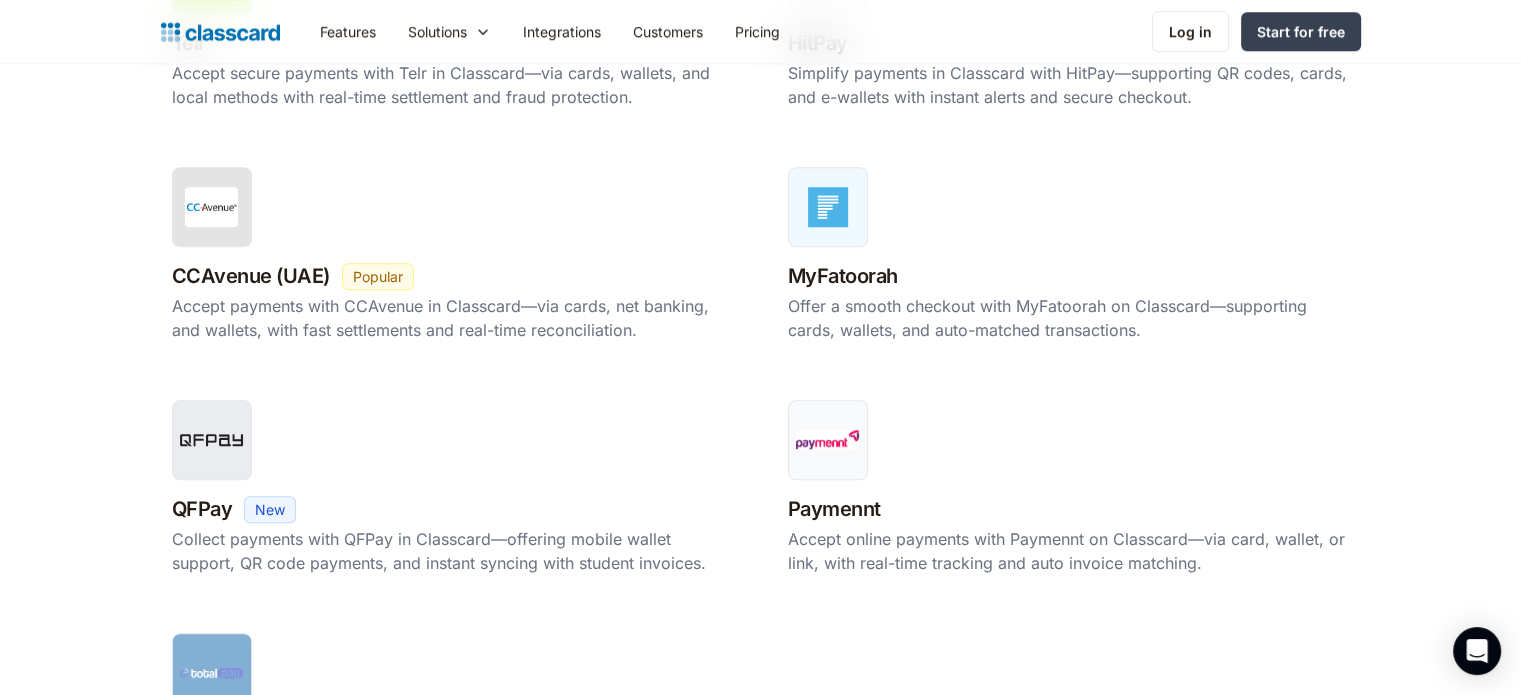 scroll, scrollTop: 1564, scrollLeft: 0, axis: vertical 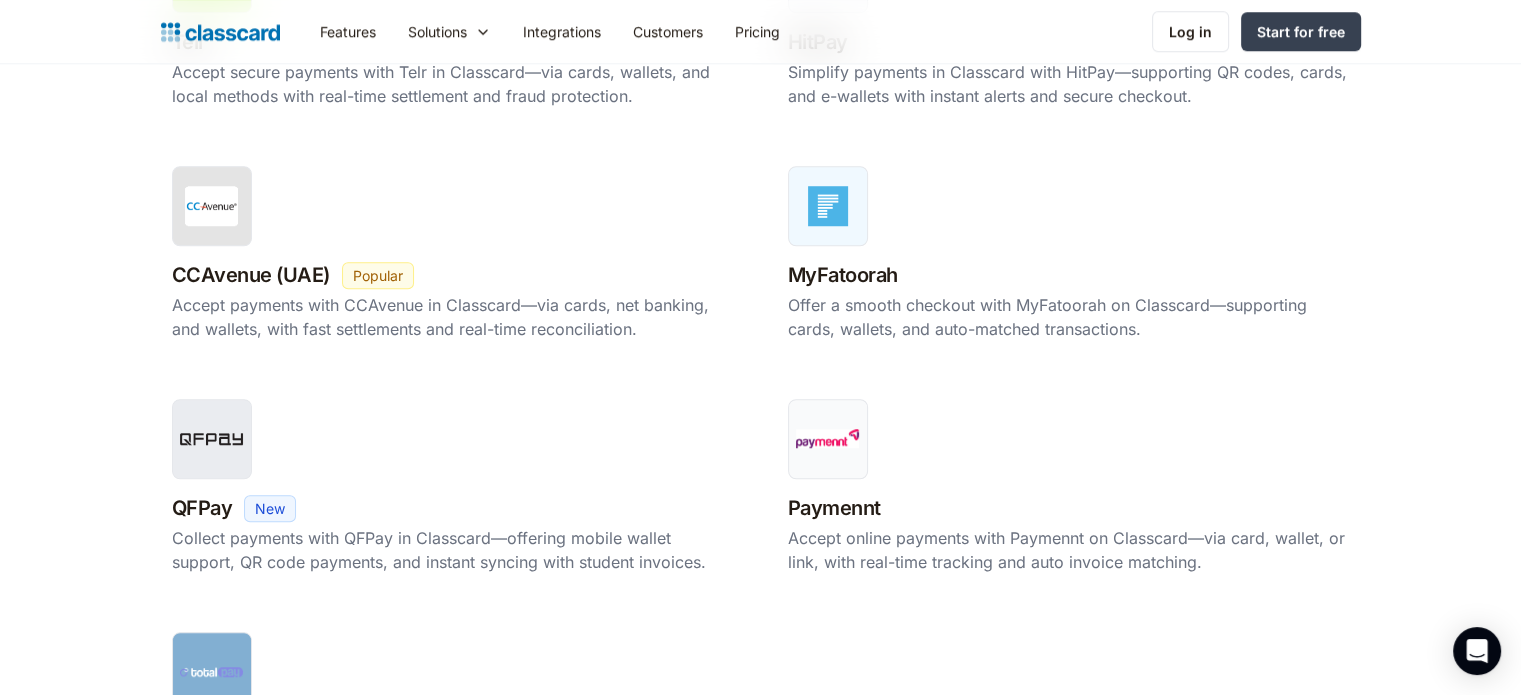 click on "Payment gateways Stripe New Beta Popular Accept card payments directly in Classcard via Stripe, with seamless invoicing and automatic payment reconciliation. Razorpay New Beta Popular Accept card, UPI, and wallet payments via Razorpay in Classcard, with easy invoicing and auto-reconciliation for all payments. PayNow New Beta Popular Collect payments via PayNow on Classcard using QR codes—auto-matched to students and invoices for easy reconciliation. PayTabs New Beta Popular Collect payments with PayTabs in Classcard—multi-currency support, secure links, and automatic reconciliation. PayU New Beta Popular Streamline payments in Classcard with PayU—instant checkout, multiple payment options, and real-time status updates. Paystack New Beta Popular Accept payments with Paystack in Classcard—multiple channels, global reach, and instant transaction updates for accurate records. Telr New Beta Popular HitPay New Beta Popular CCAvenue (UAE) New Beta Popular MyFatoorah New Beta Popular QFPay New Beta Popular" at bounding box center [760, 17] 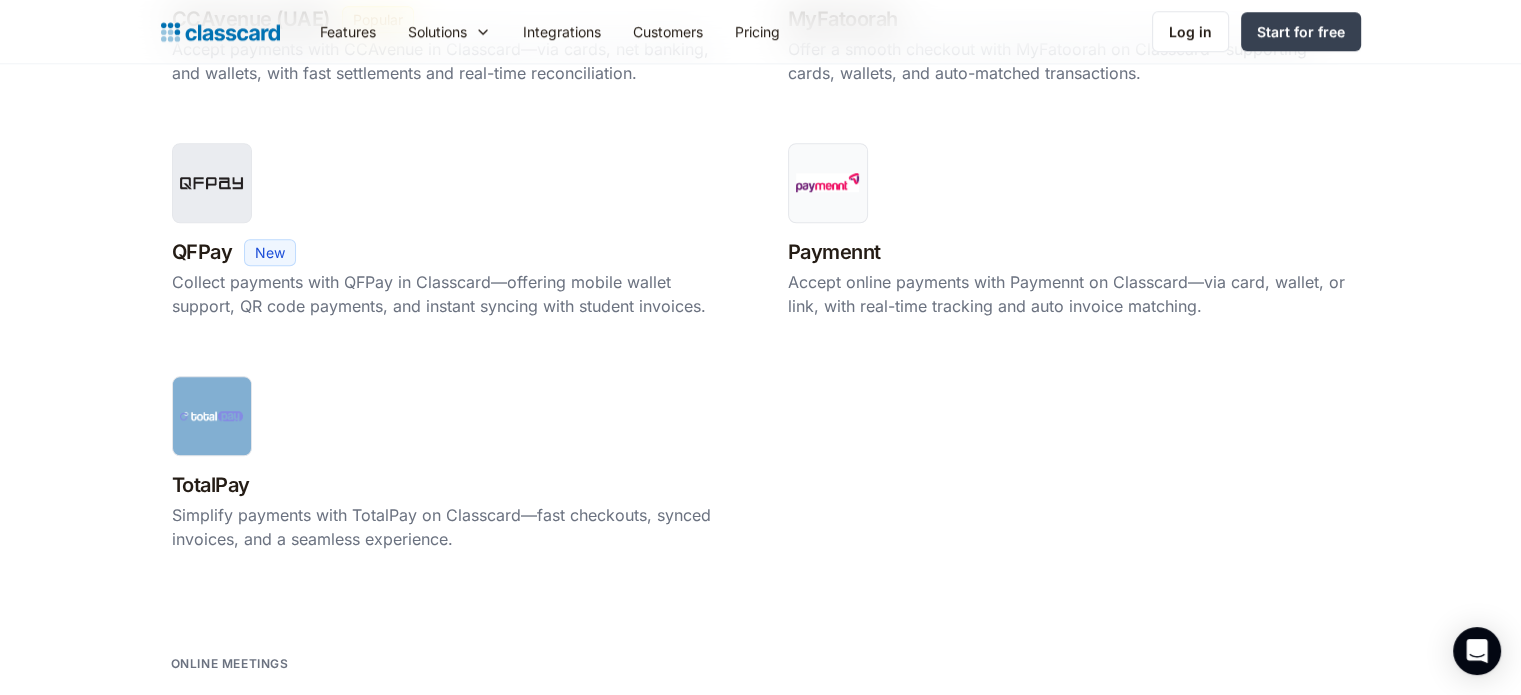 scroll, scrollTop: 1844, scrollLeft: 0, axis: vertical 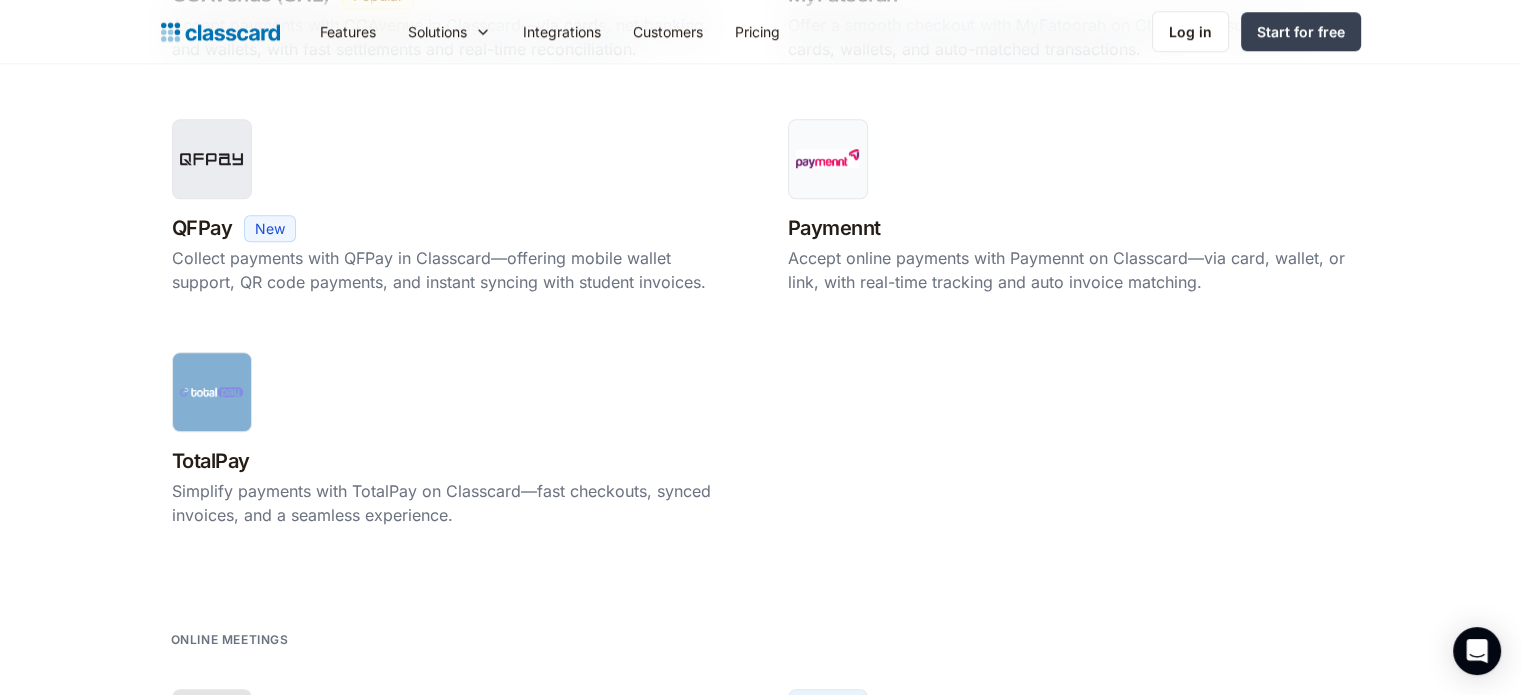 click on "Payment gateways Stripe New Beta Popular Accept card payments directly in Classcard via Stripe, with seamless invoicing and automatic payment reconciliation. Razorpay New Beta Popular Accept card, UPI, and wallet payments via Razorpay in Classcard, with easy invoicing and auto-reconciliation for all payments. PayNow New Beta Popular Collect payments via PayNow on Classcard using QR codes—auto-matched to students and invoices for easy reconciliation. PayTabs New Beta Popular Collect payments with PayTabs in Classcard—multi-currency support, secure links, and automatic reconciliation. PayU New Beta Popular Streamline payments in Classcard with PayU—instant checkout, multiple payment options, and real-time status updates. Paystack New Beta Popular Accept payments with Paystack in Classcard—multiple channels, global reach, and instant transaction updates for accurate records. Telr New Beta Popular HitPay New Beta Popular CCAvenue (UAE) New Beta Popular MyFatoorah New Beta Popular QFPay New Beta Popular" at bounding box center [760, -263] 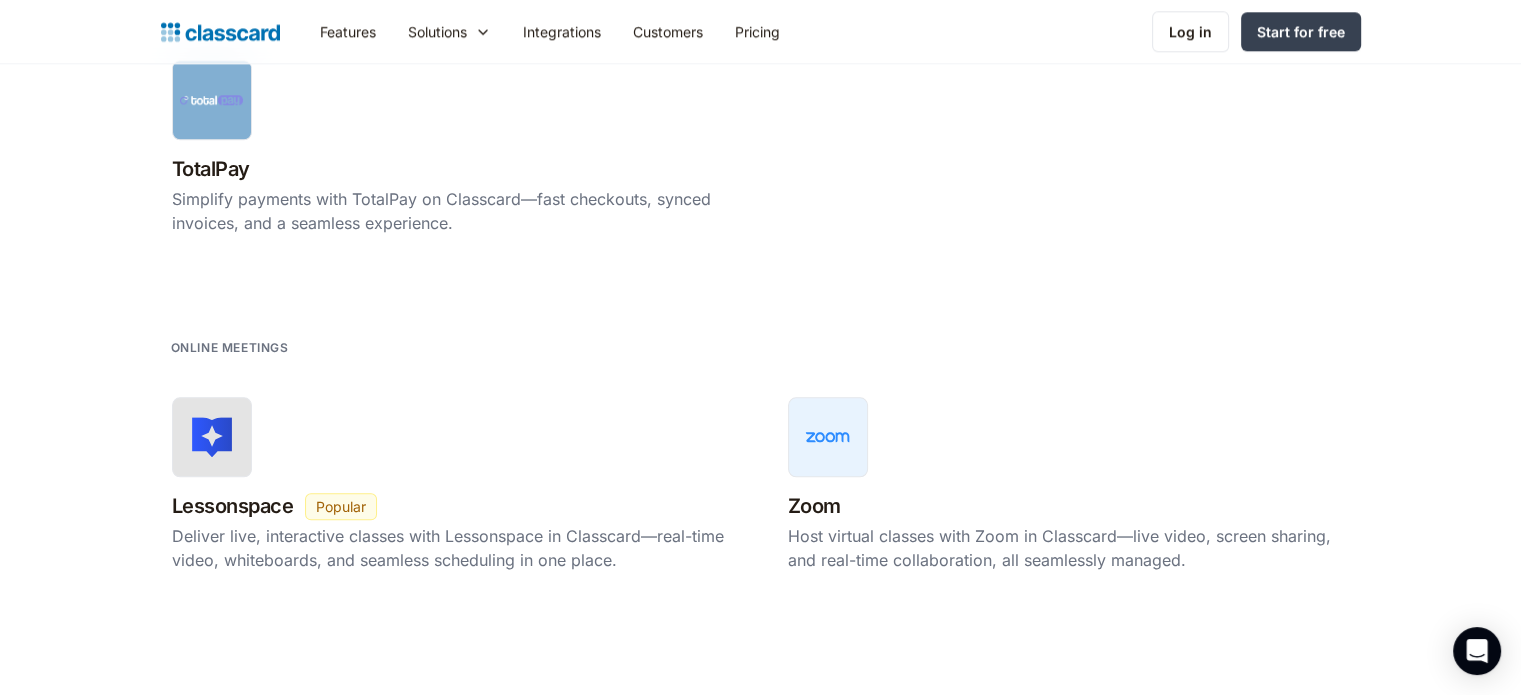 click on "Online meetings Lessonspace New Beta Popular Deliver live, interactive classes with Lessonspace in Classcard—real-time video, whiteboards, and seamless scheduling in one place. Zoom New Beta Popular Host virtual classes with Zoom in Classcard—live video, screen sharing, and real-time collaboration, all seamlessly managed." at bounding box center (760, 498) 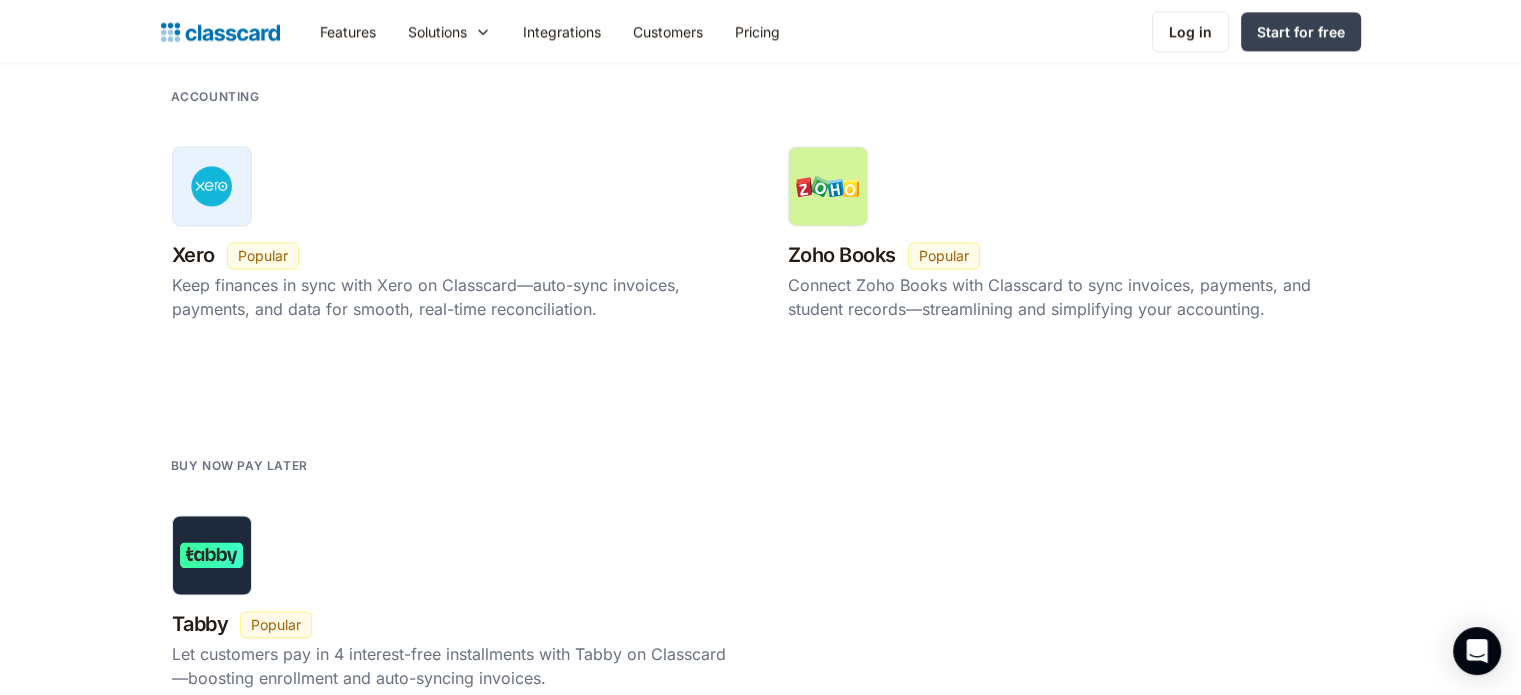 scroll, scrollTop: 2754, scrollLeft: 0, axis: vertical 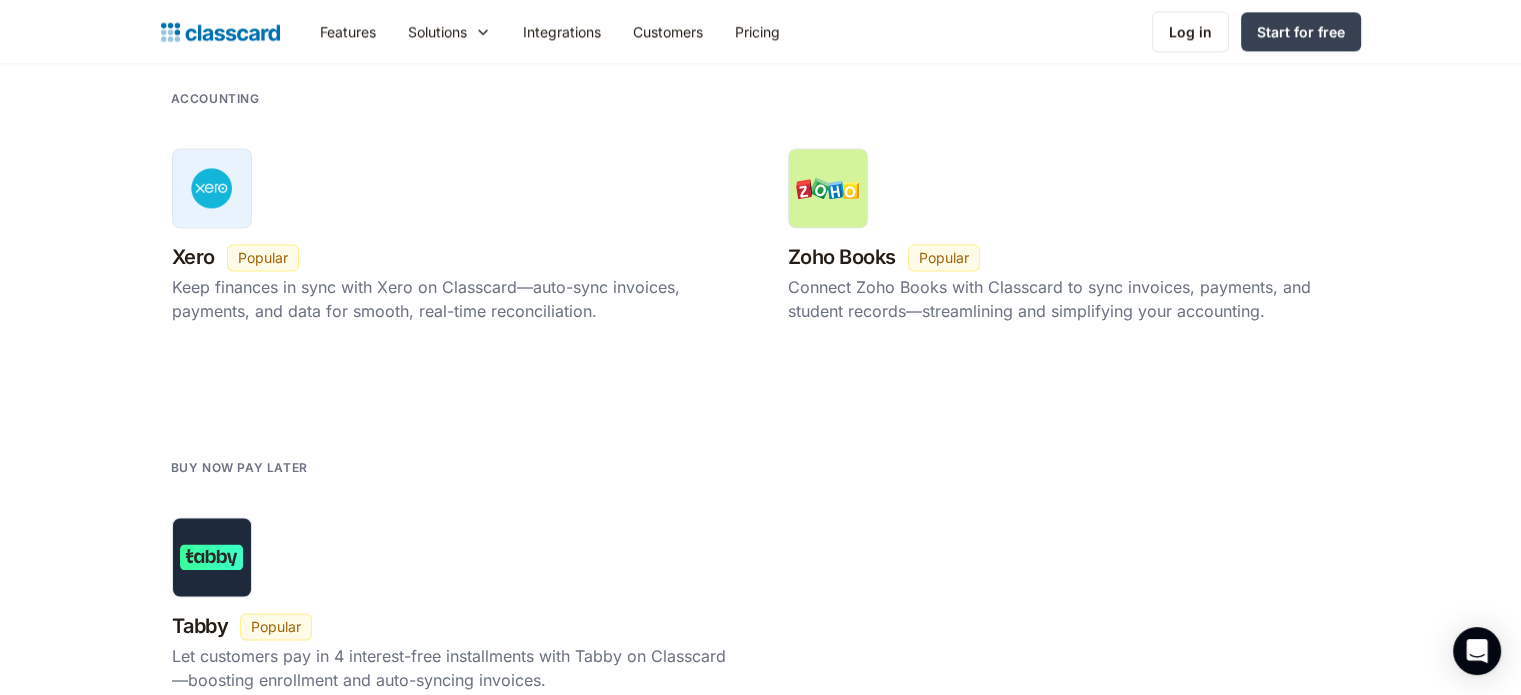 click on "Accounting Xero New Beta Popular Keep finances in sync with Xero on Classcard—auto-sync invoices, payments, and data for smooth, real-time reconciliation. Zoho Books New Beta Popular Connect Zoho Books with Classcard to sync invoices, payments, and student records—streamlining and simplifying your accounting." at bounding box center [760, 249] 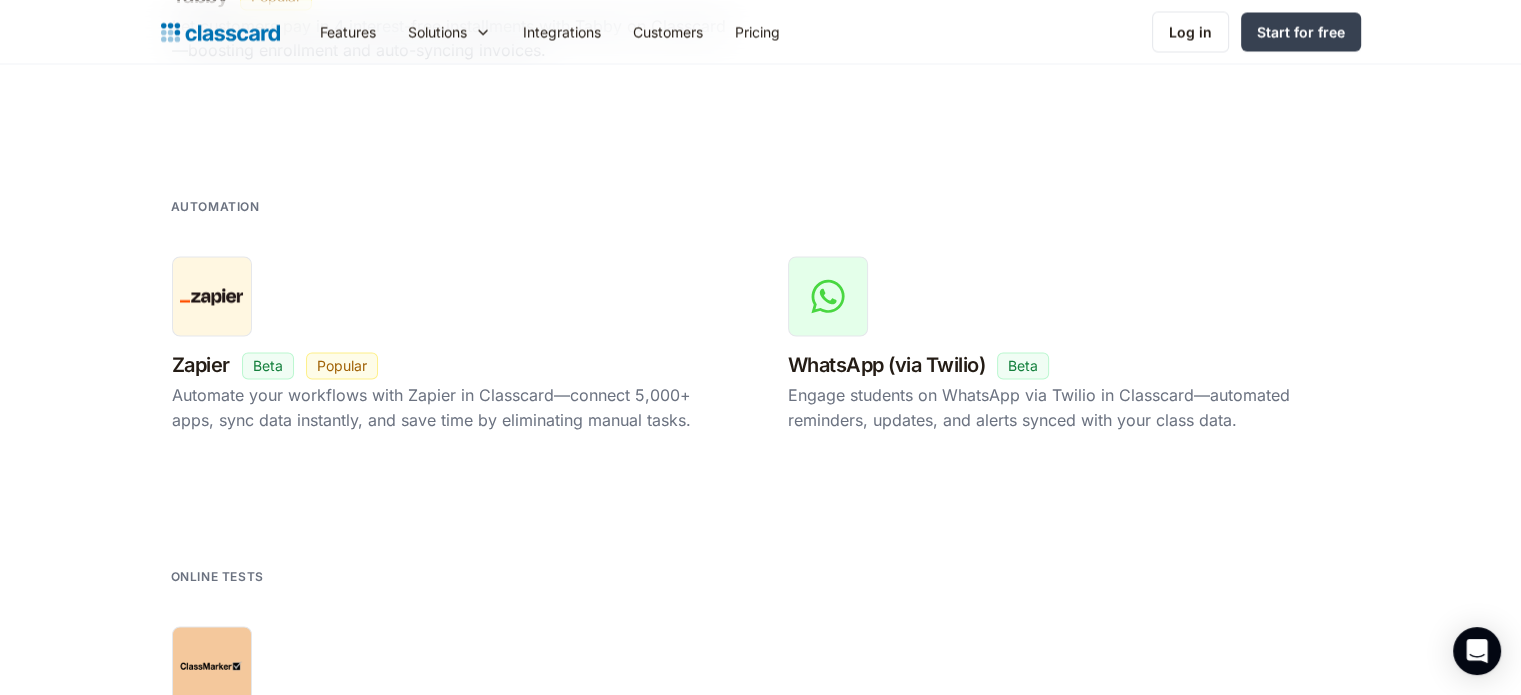 scroll, scrollTop: 3411, scrollLeft: 0, axis: vertical 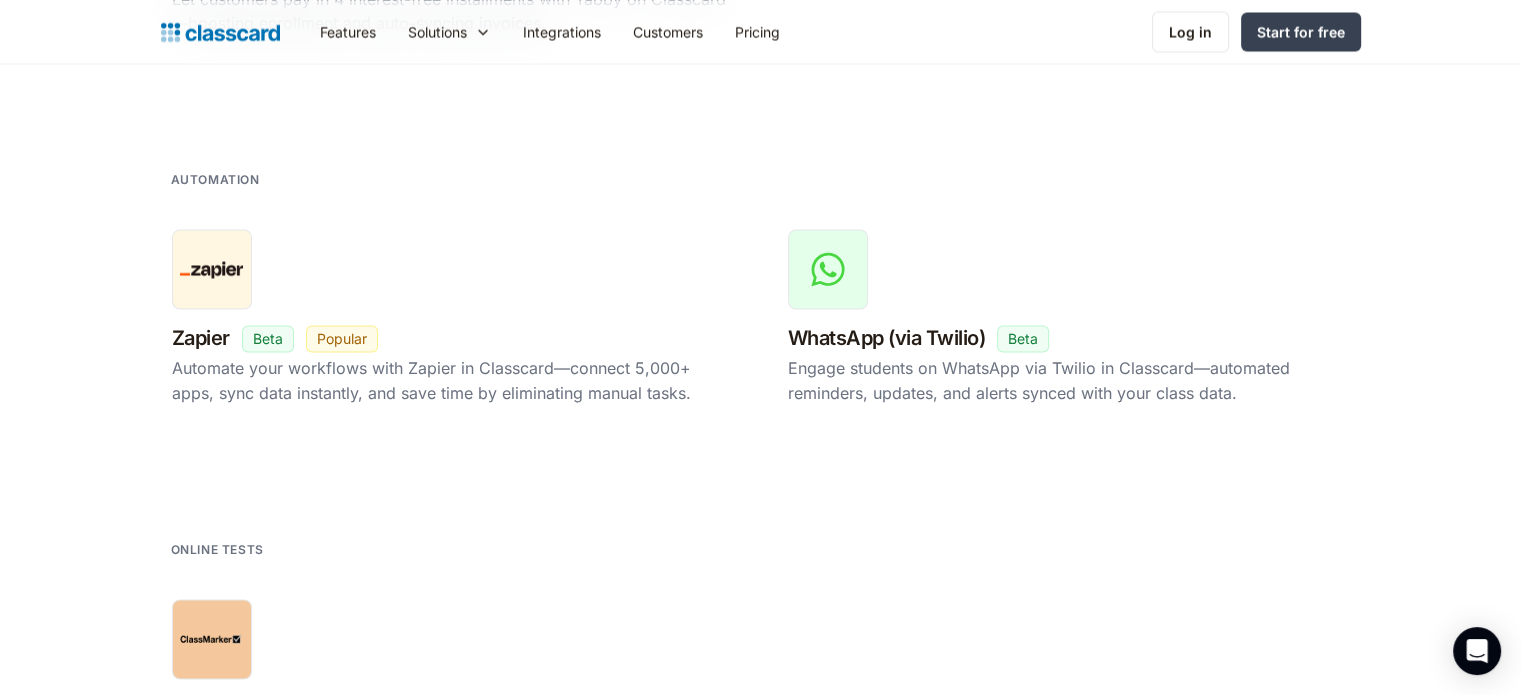 click on "automation Zapier New Beta Popular Automate your workflows with Zapier in Classcard—connect 5,000+ apps, sync data instantly, and save time by eliminating manual tasks. WhatsApp (via Twilio) New Beta Popular Engage students on WhatsApp via Twilio in Classcard—automated reminders, updates, and alerts synced with your class data." at bounding box center [760, 330] 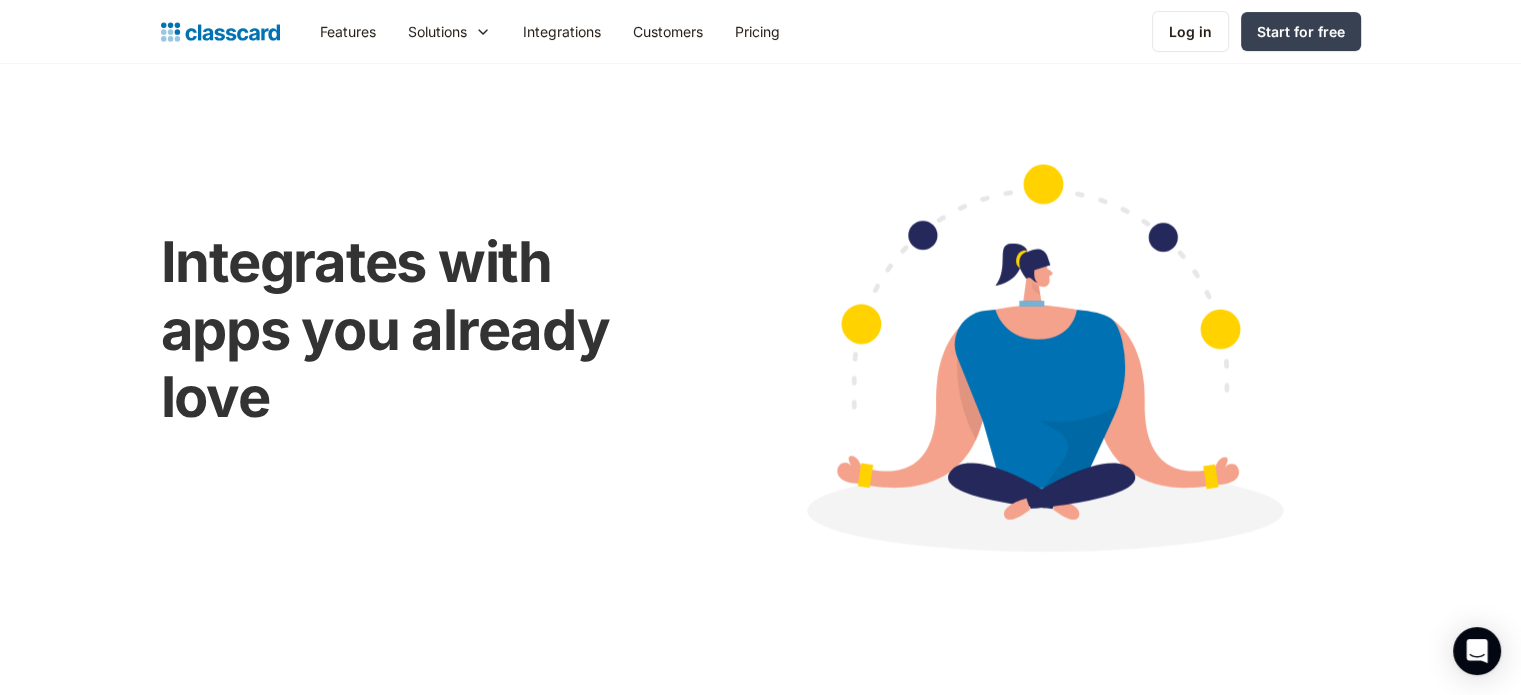 scroll, scrollTop: 0, scrollLeft: 0, axis: both 